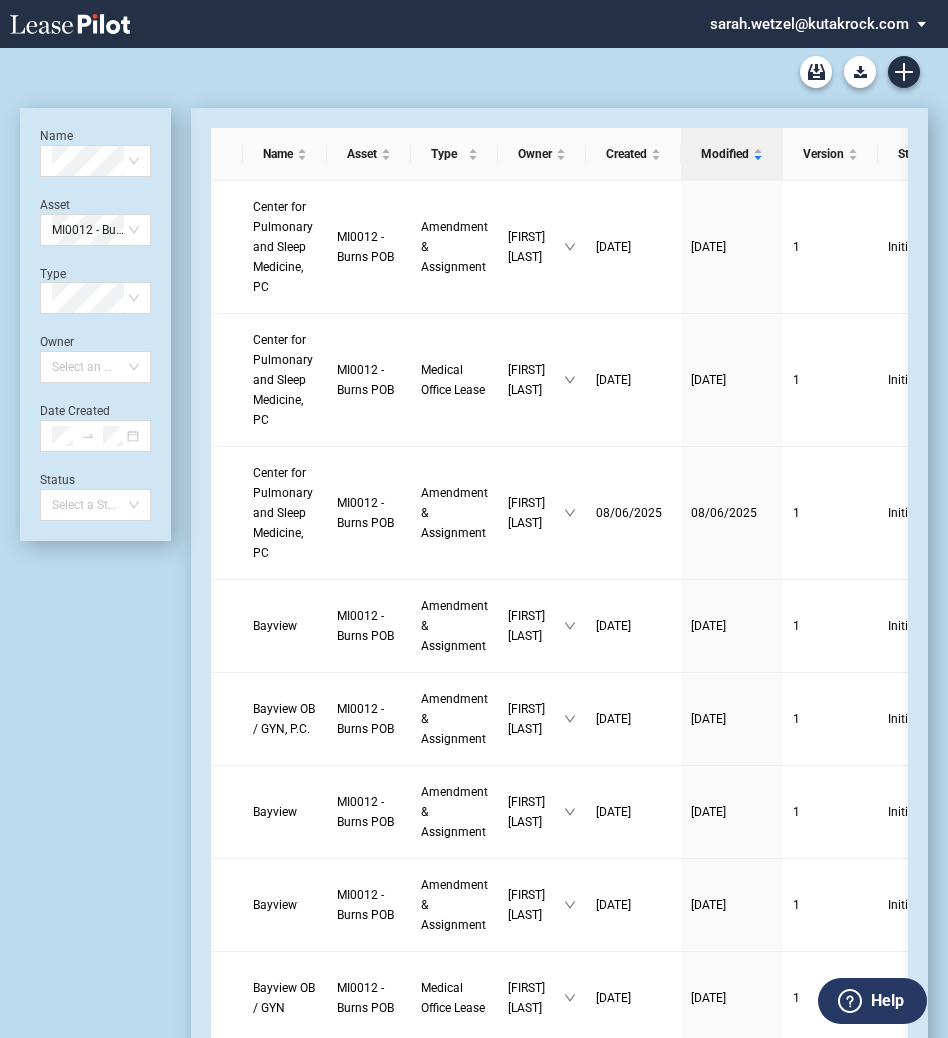 scroll, scrollTop: 0, scrollLeft: 0, axis: both 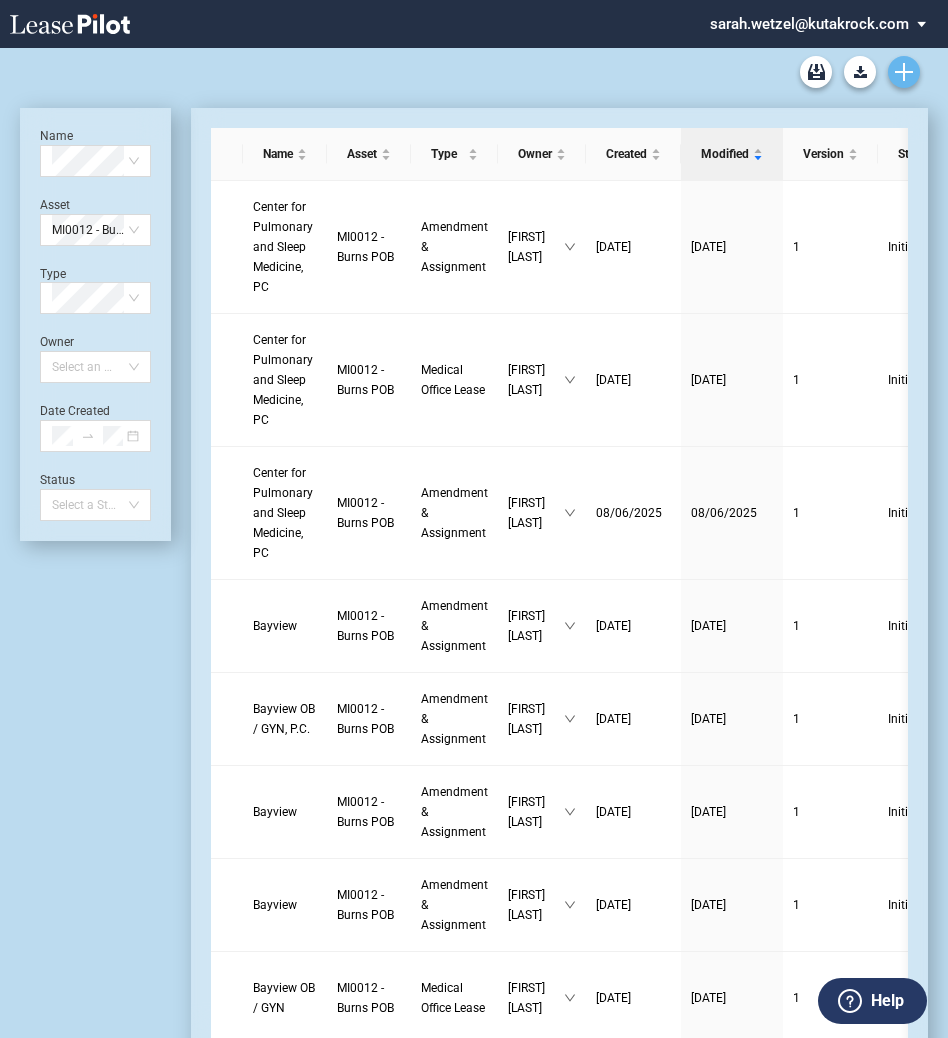click 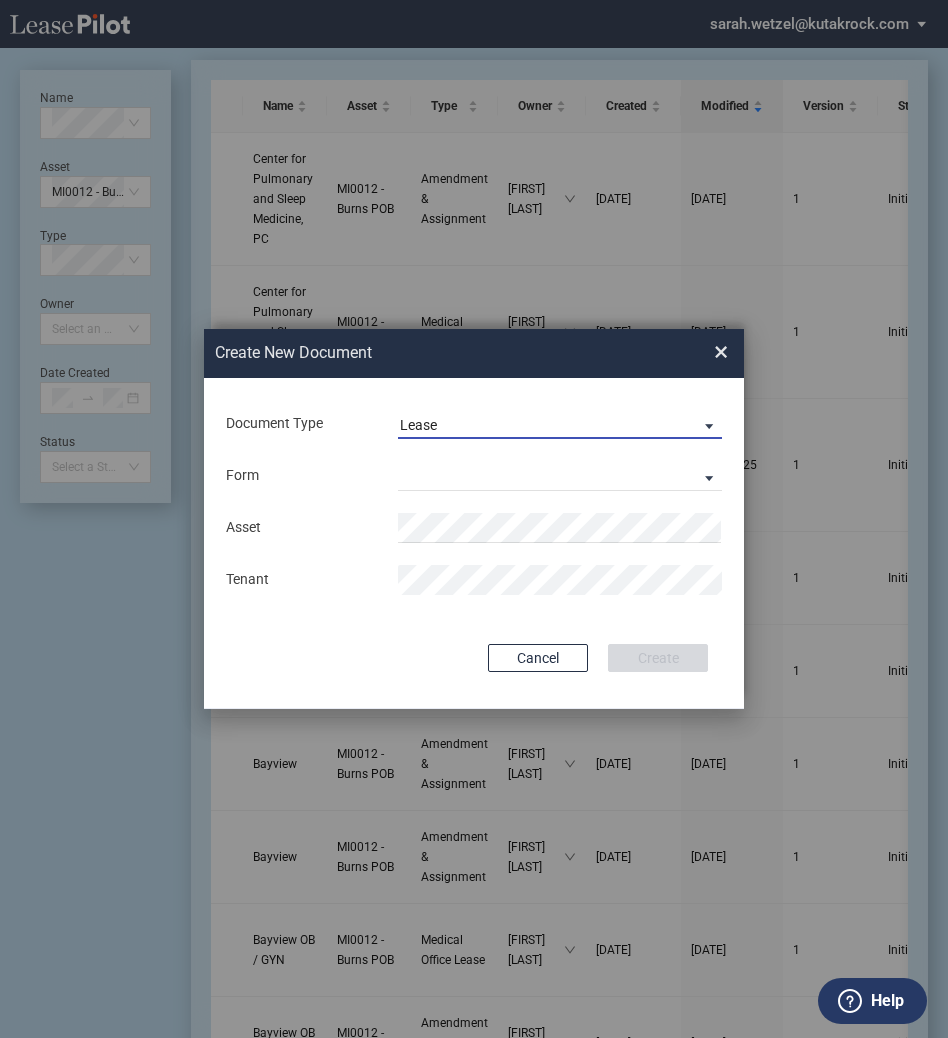 click on "Lease" at bounding box center [560, 424] 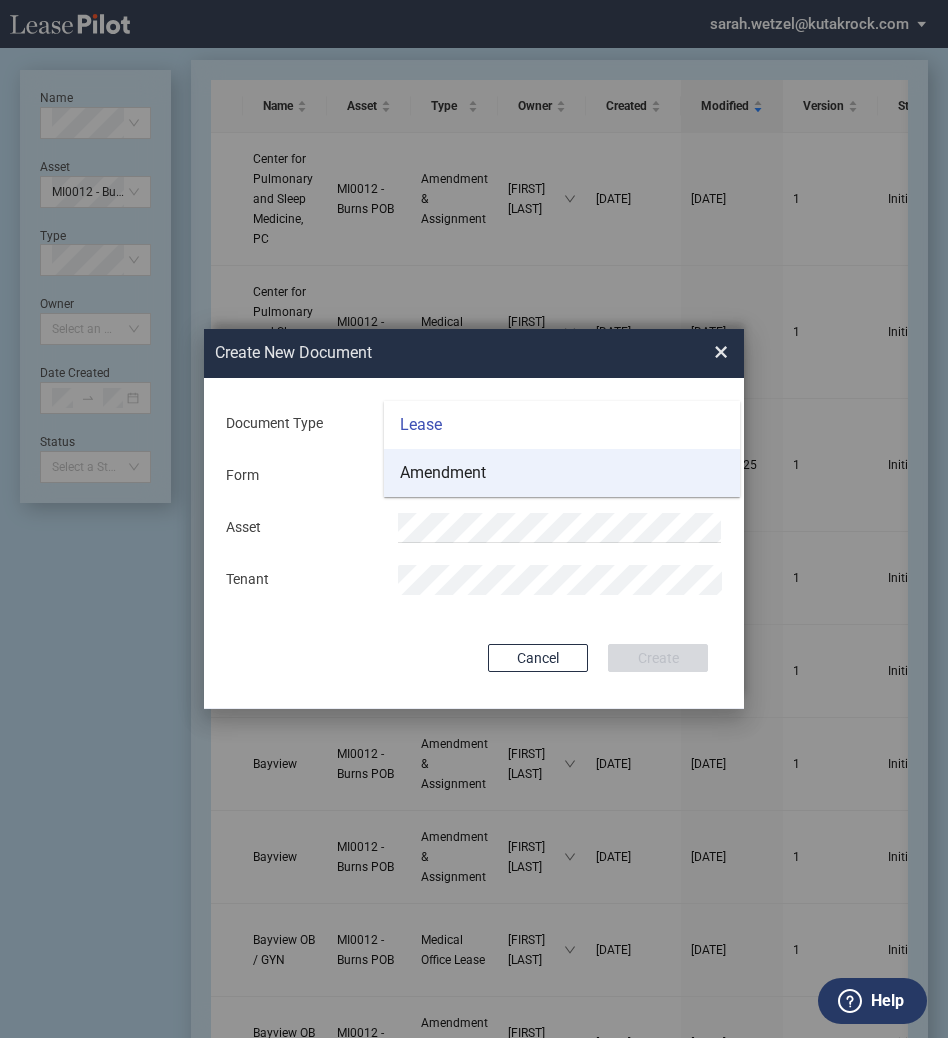click on "Amendment" at bounding box center [443, 473] 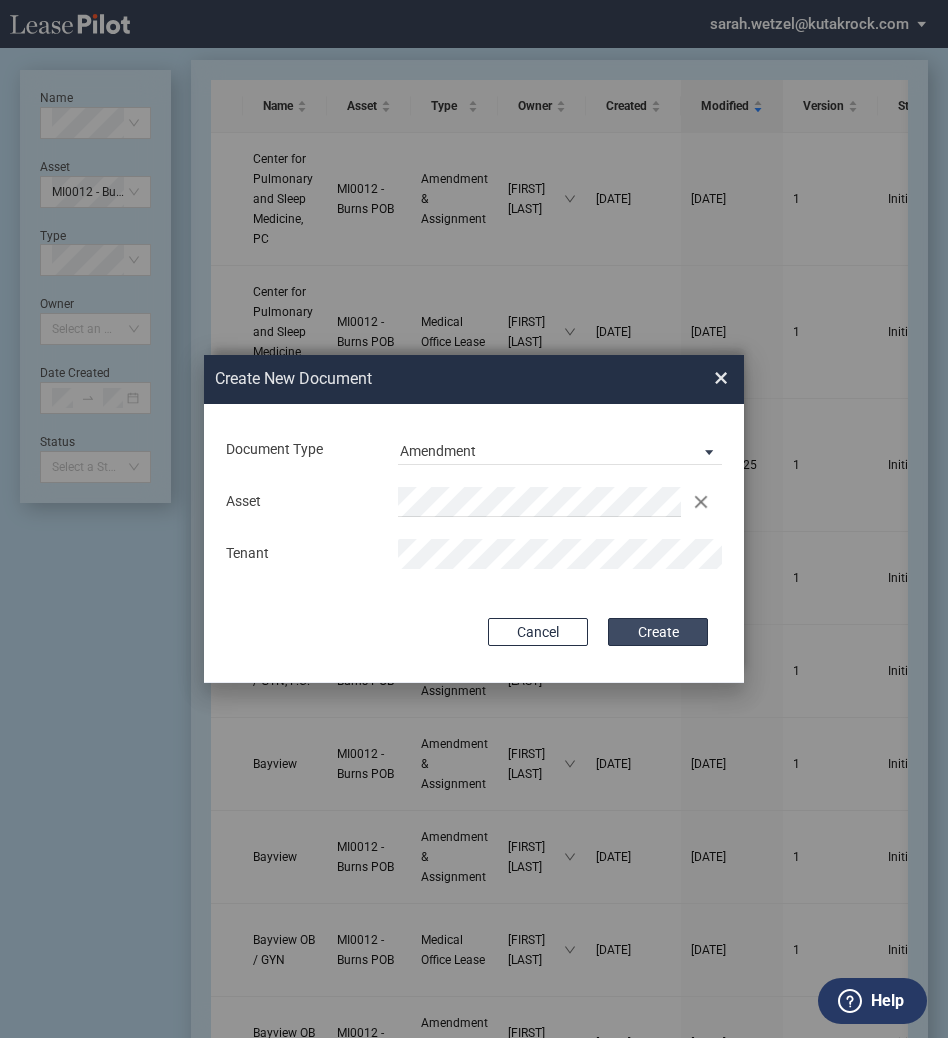 click on "Create" at bounding box center [658, 632] 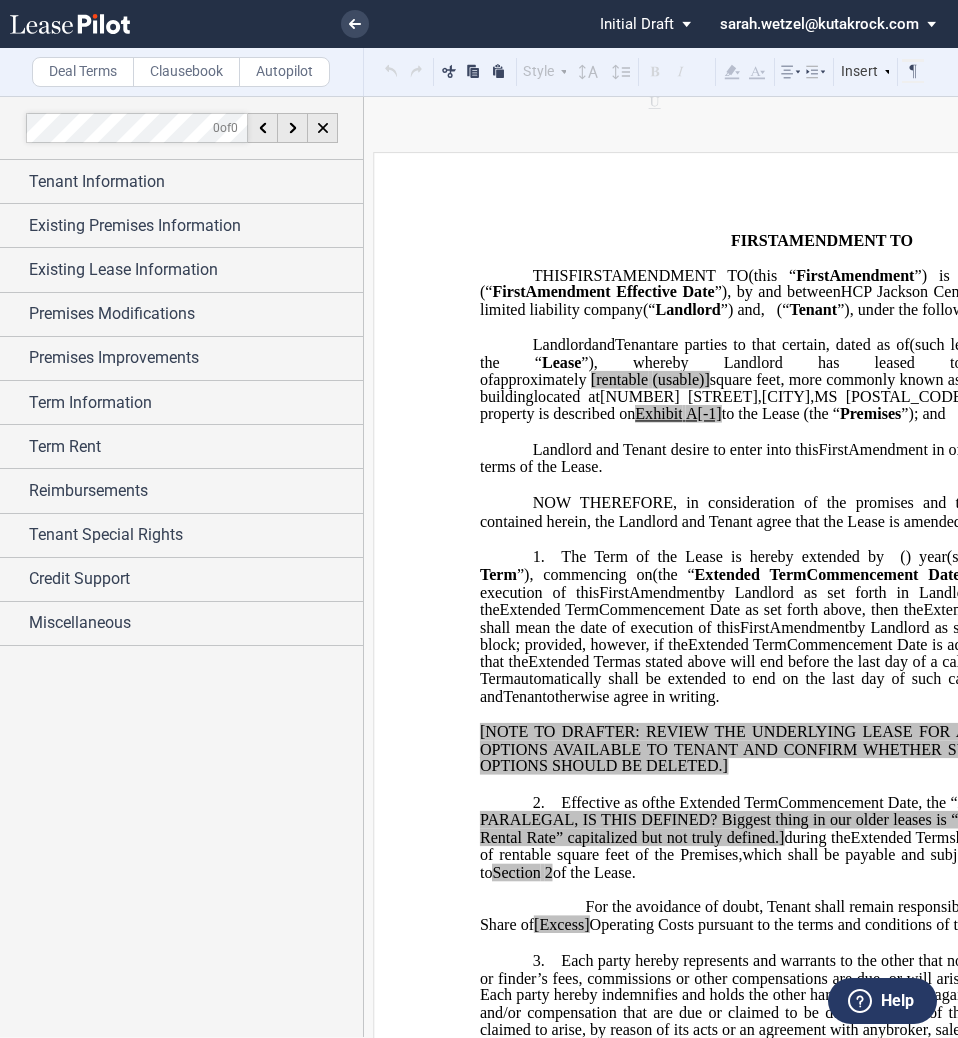 scroll, scrollTop: 0, scrollLeft: 0, axis: both 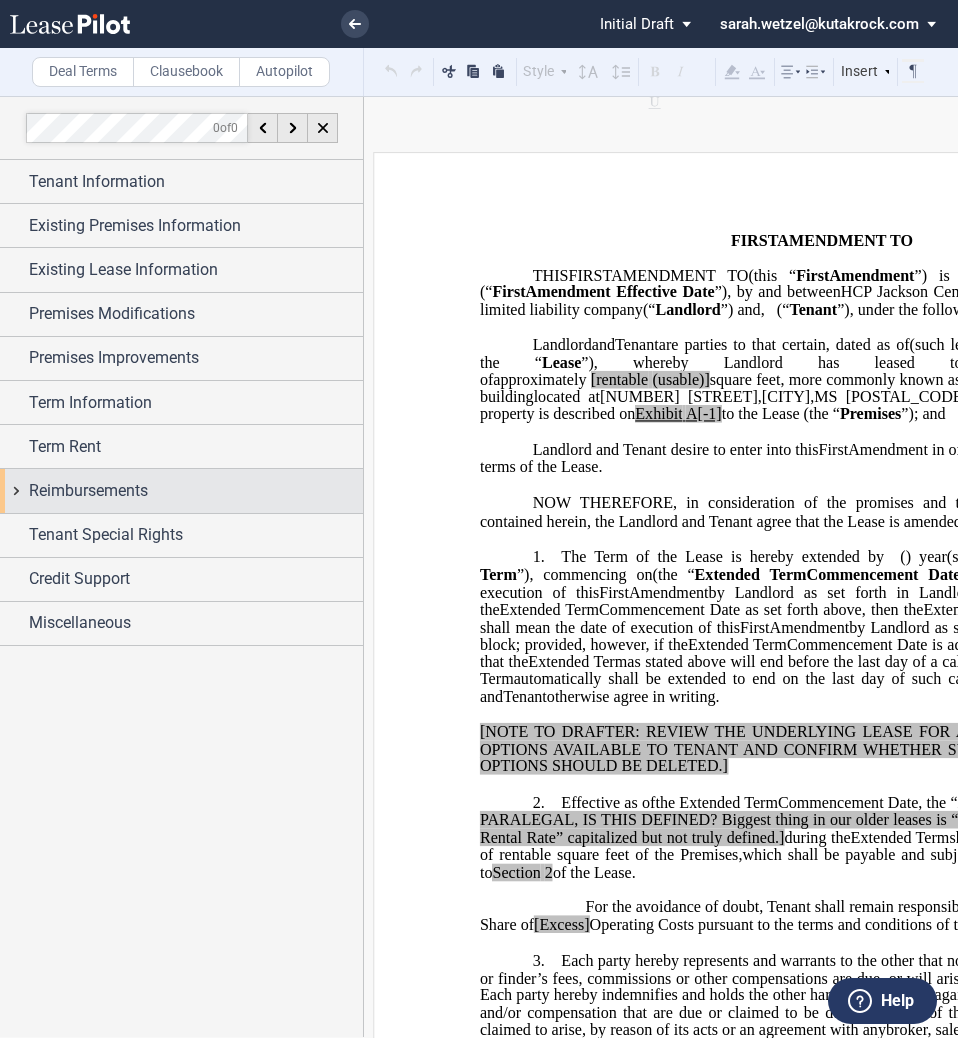 click on "Reimbursements" at bounding box center [88, 491] 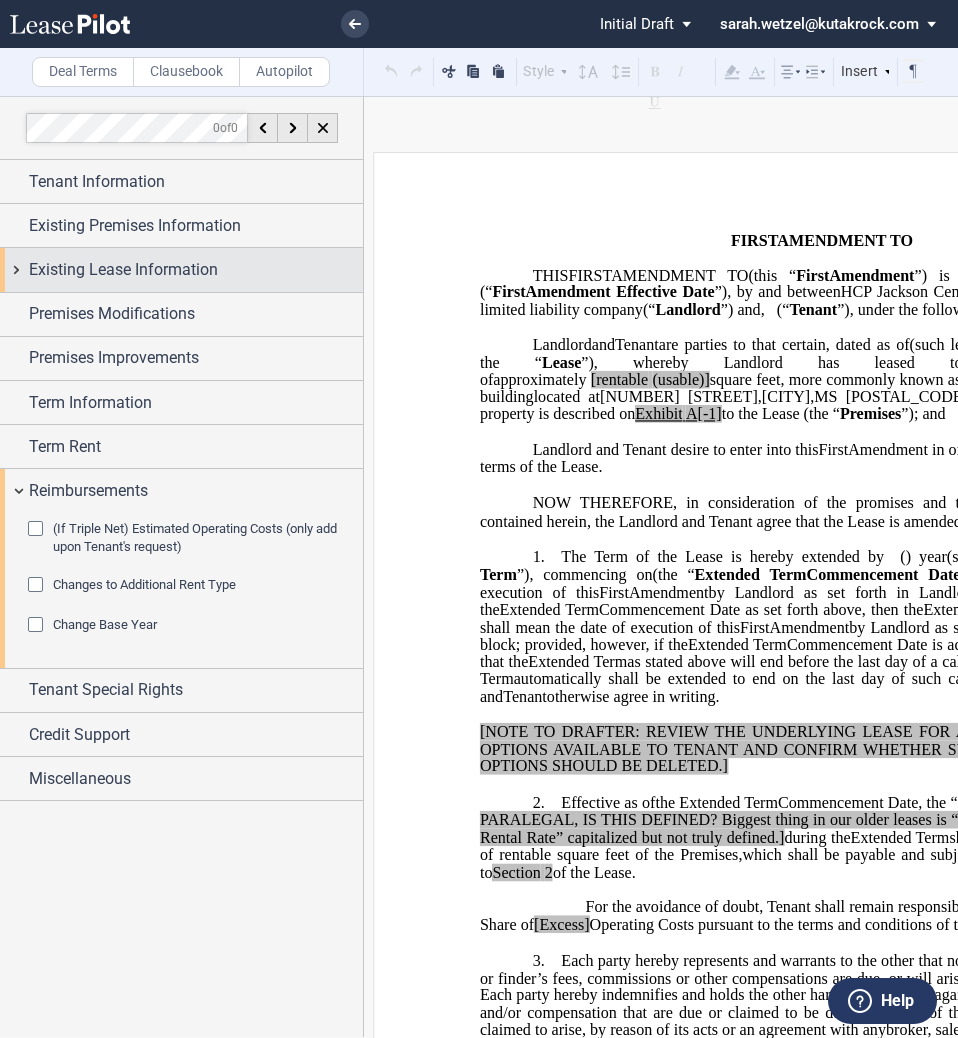 click on "Existing Lease Information" at bounding box center (123, 270) 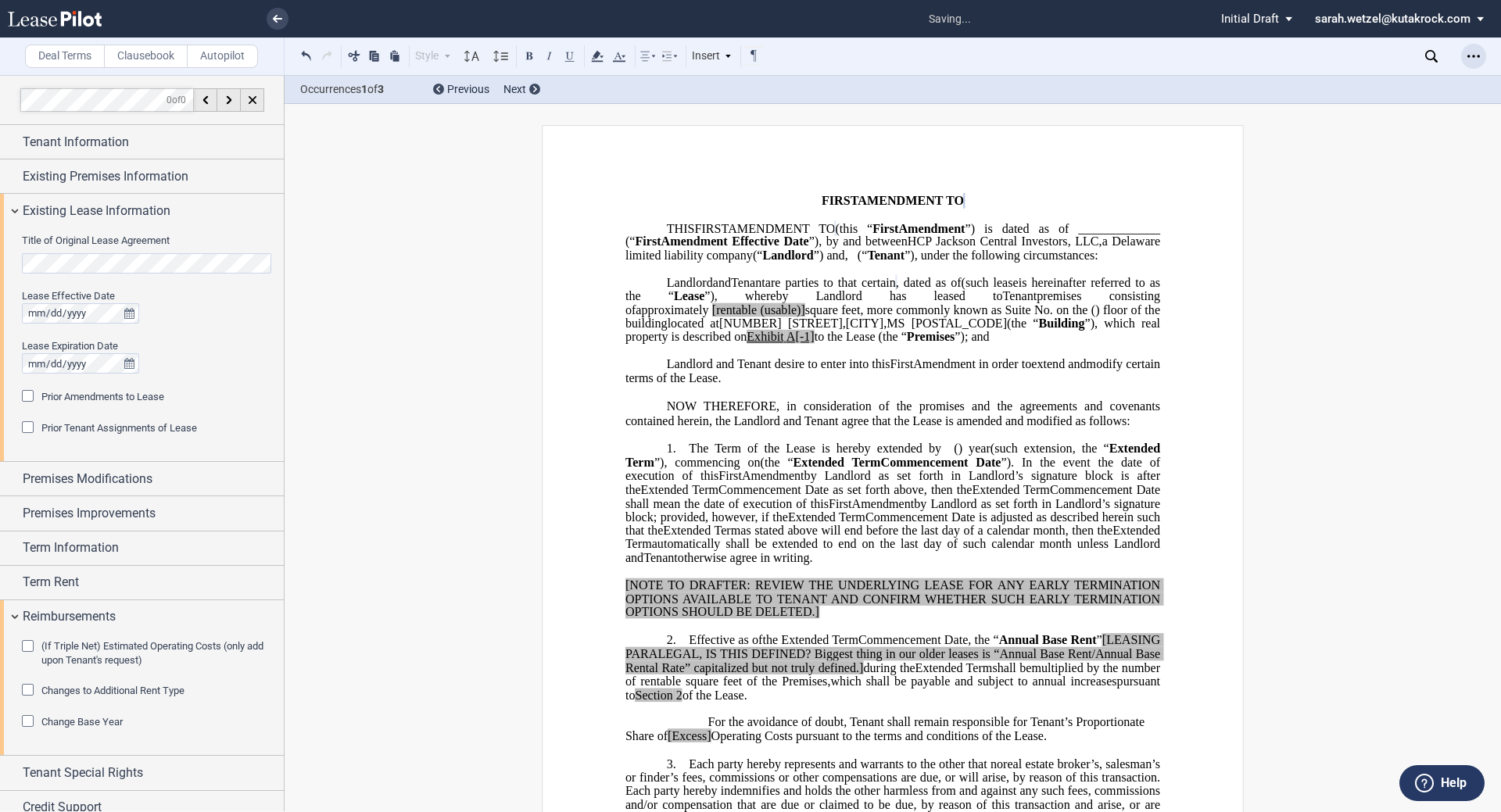 click 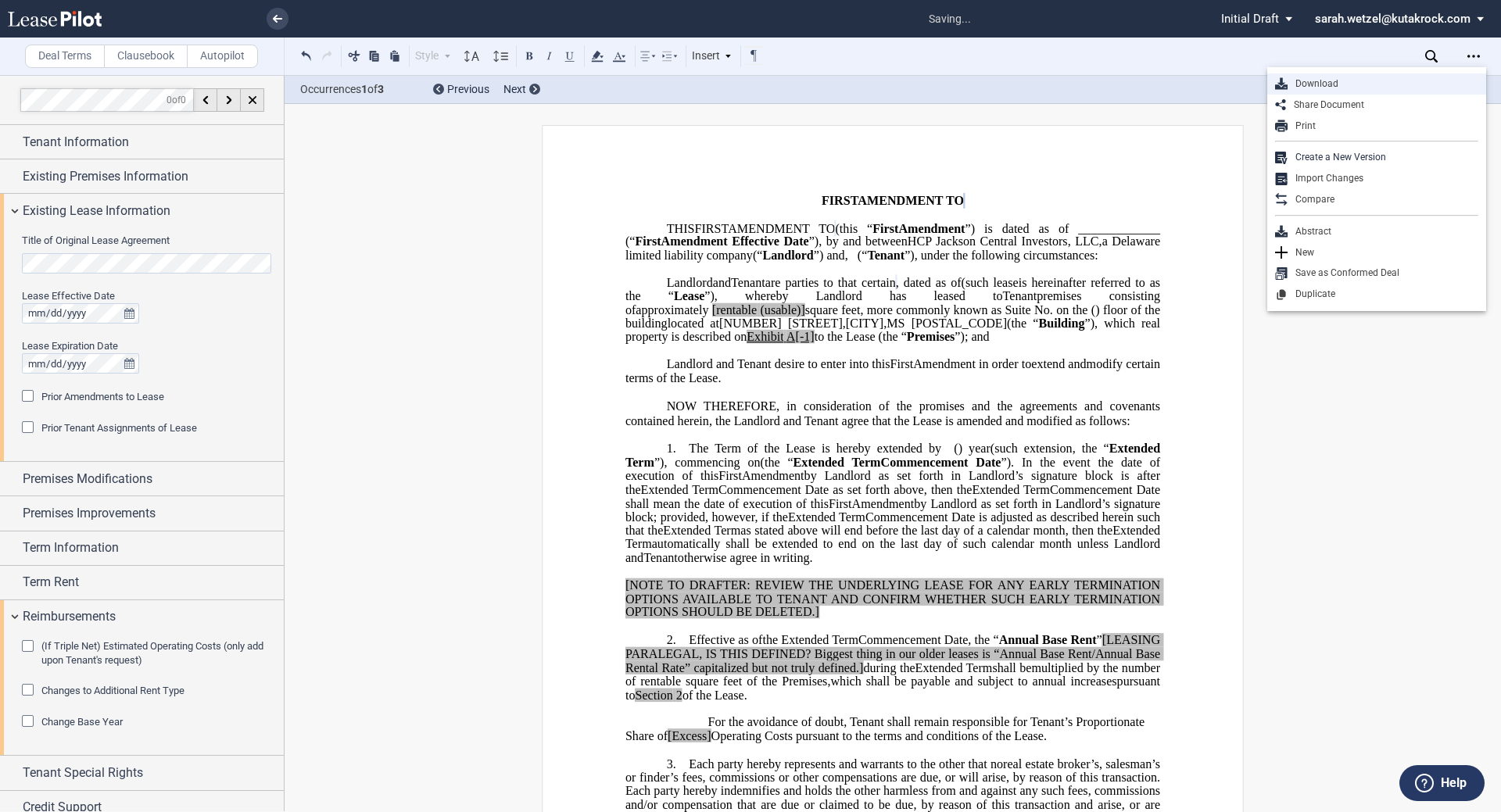 click on "Download" at bounding box center (1383, 84) 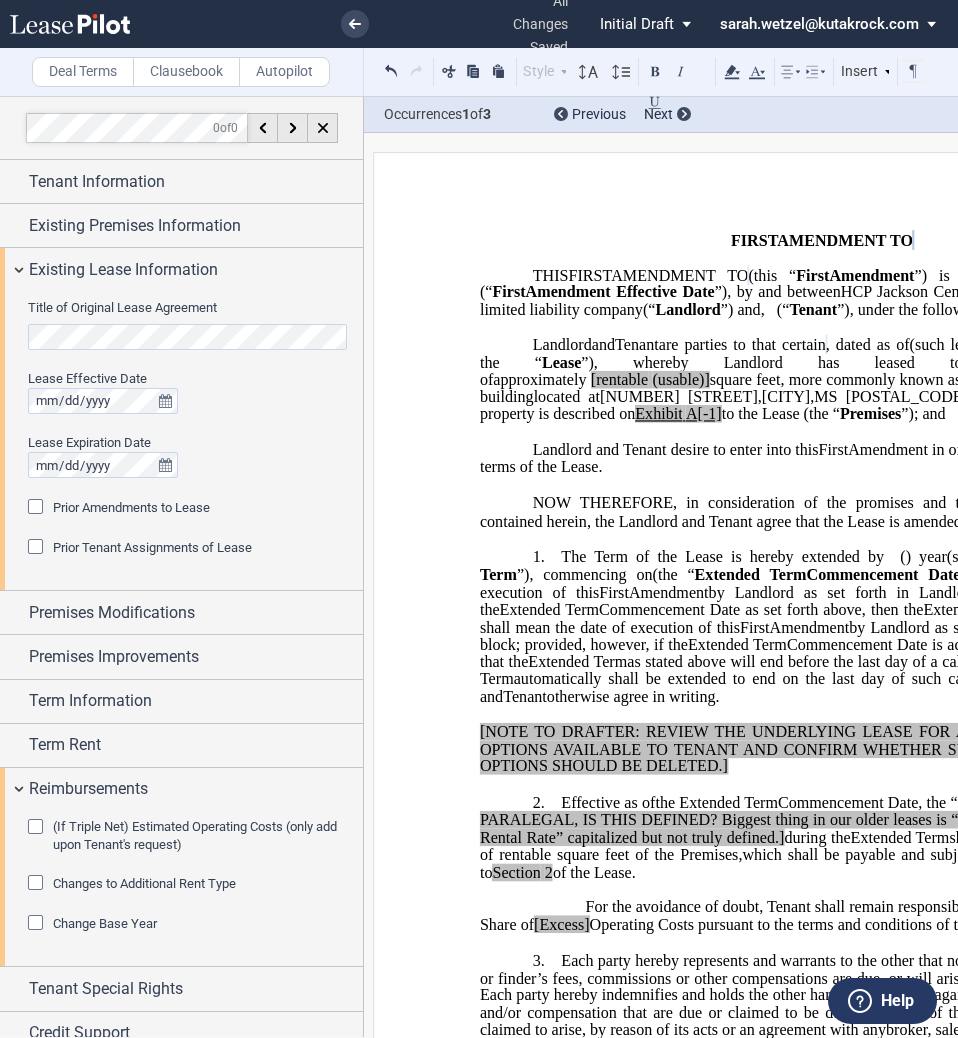 click on "square feet, more commonly known as Suite No." 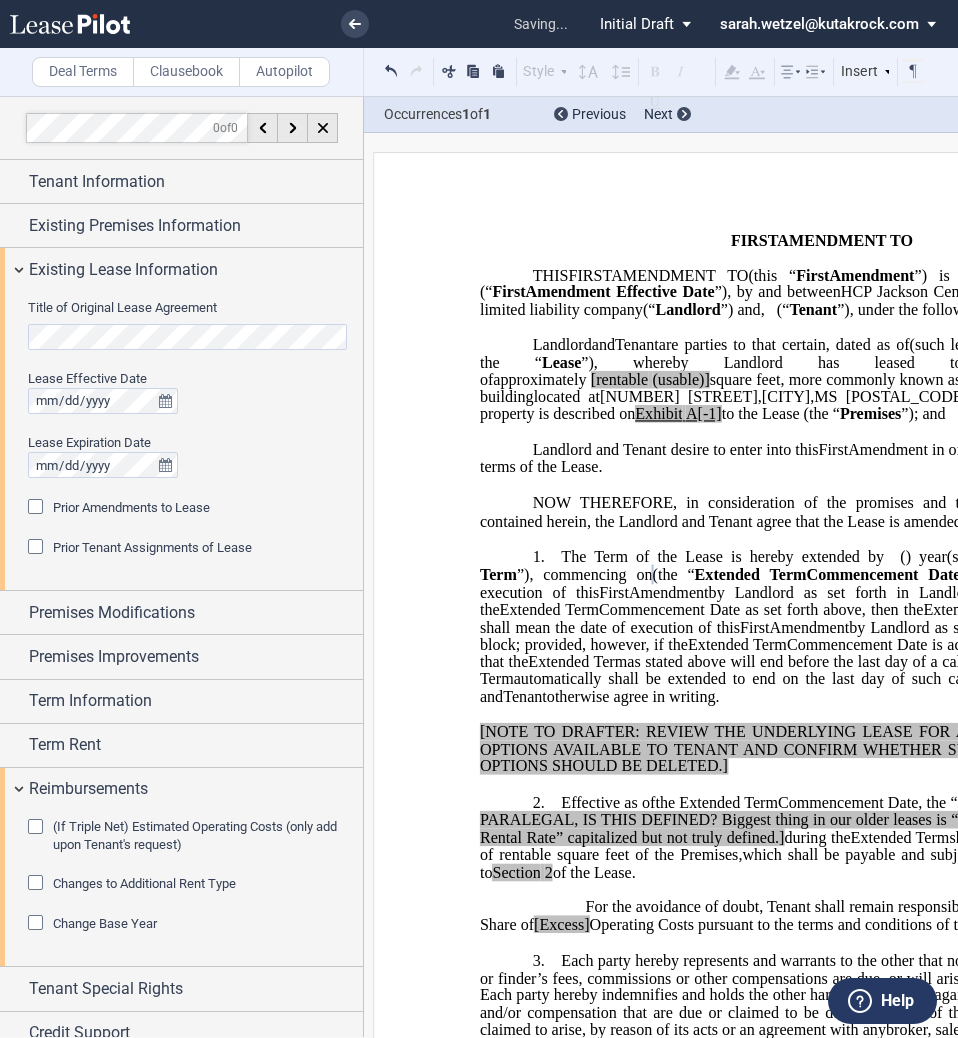 click at bounding box center [38, 509] 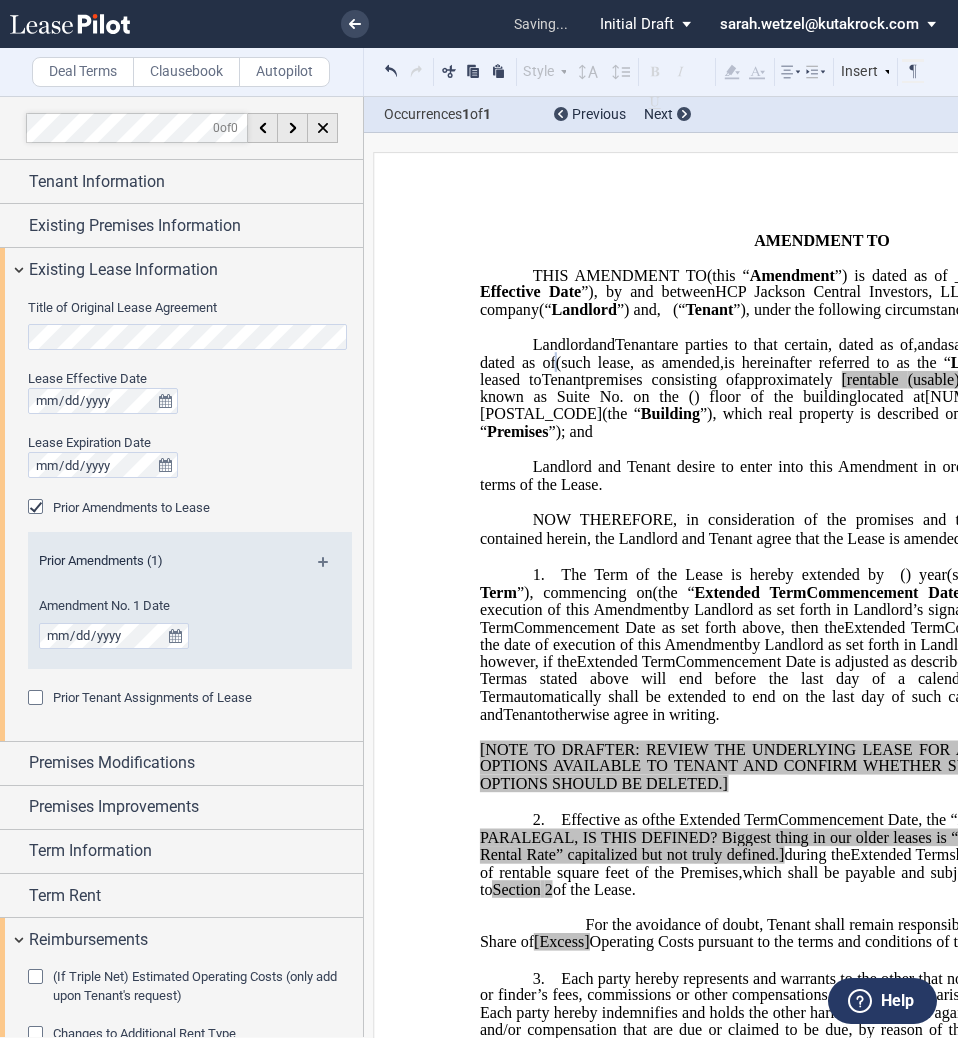 click at bounding box center (331, 569) 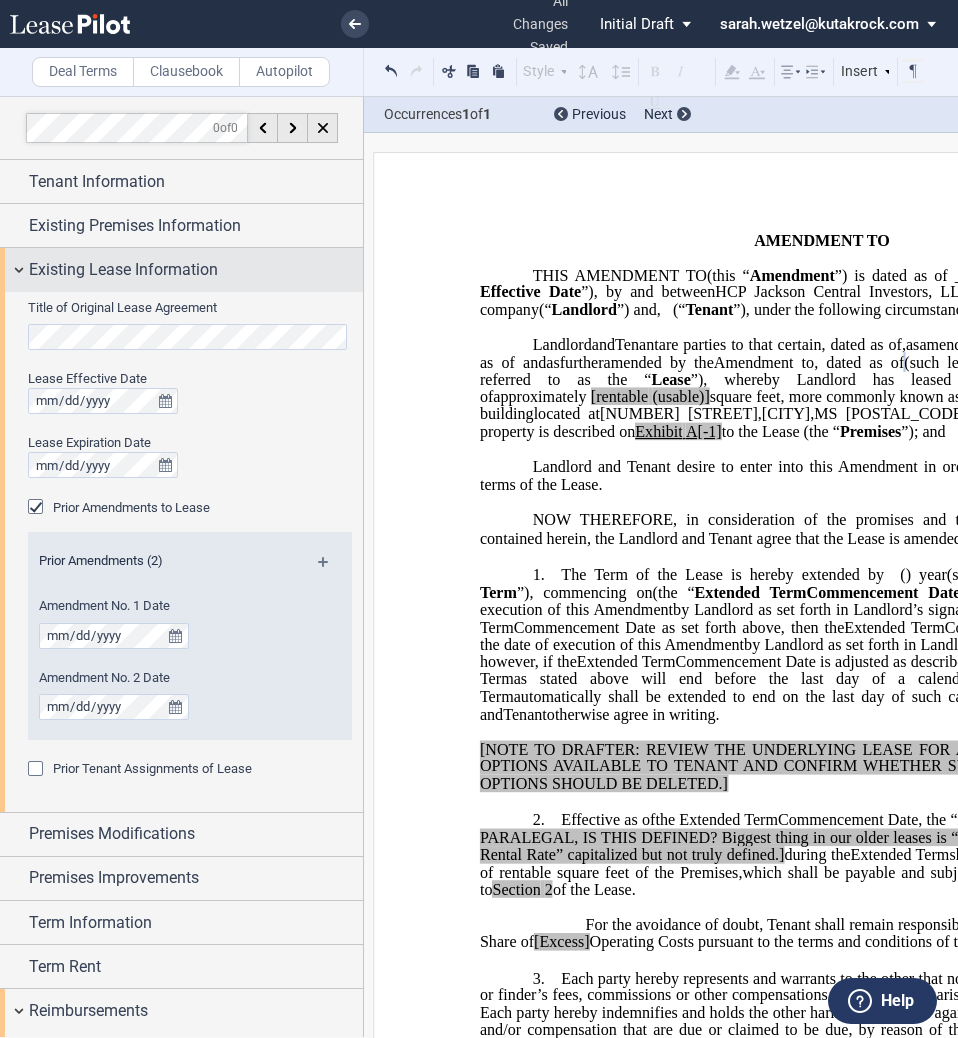 click on "Existing Lease Information" at bounding box center [123, 270] 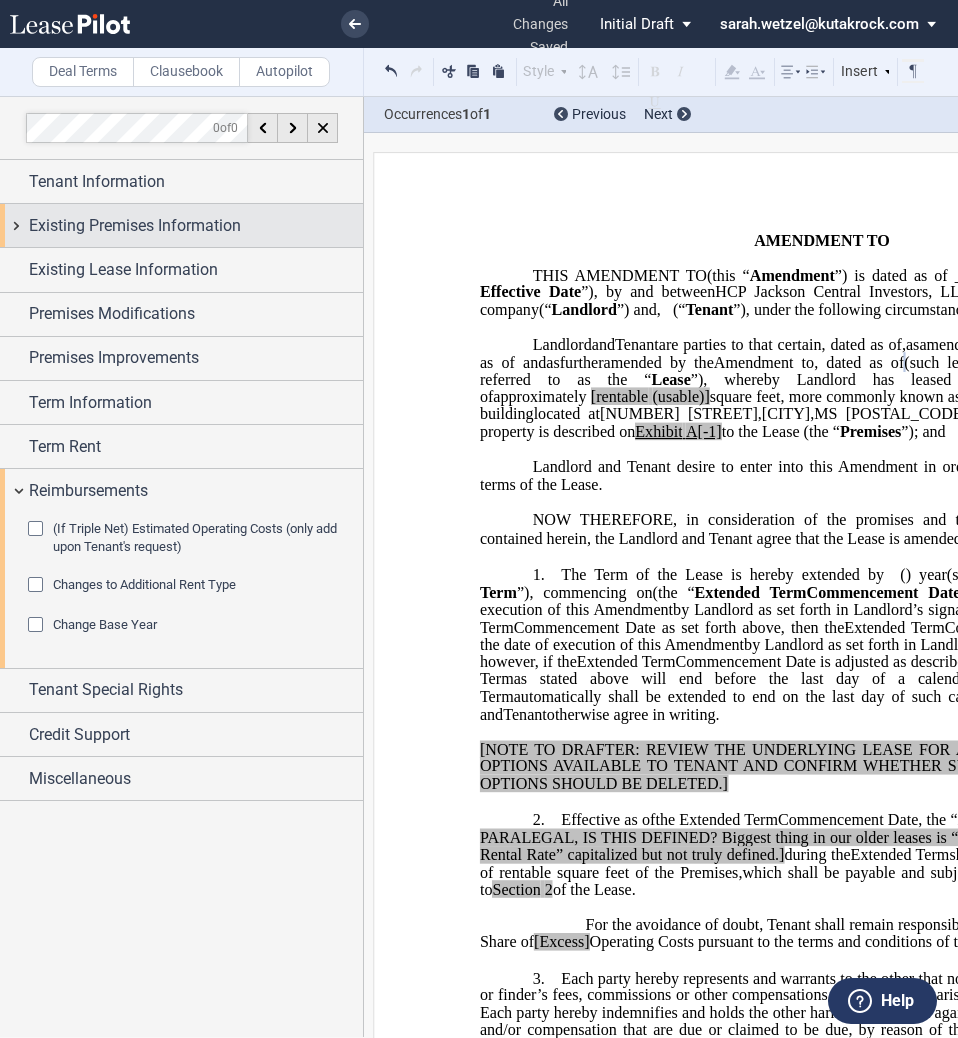 click on "Existing Premises Information" at bounding box center [135, 226] 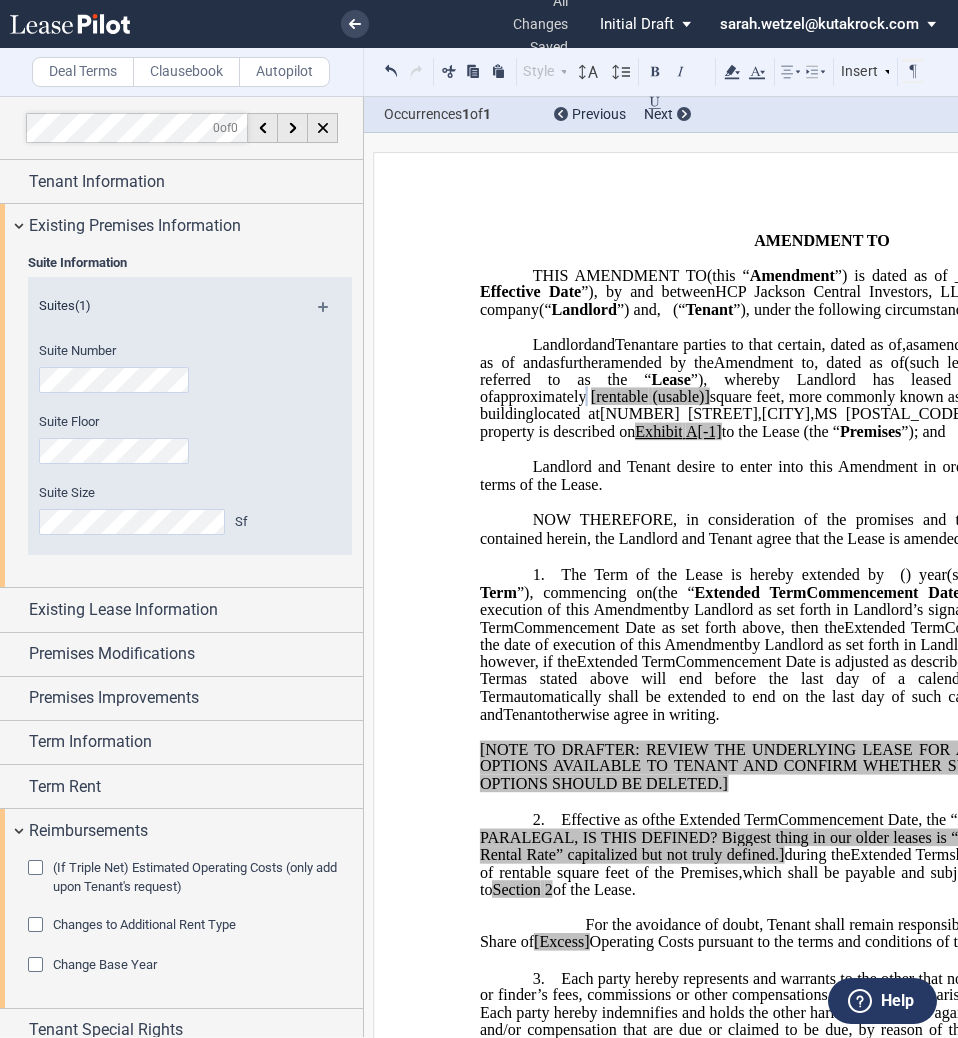 click on "[rentable" 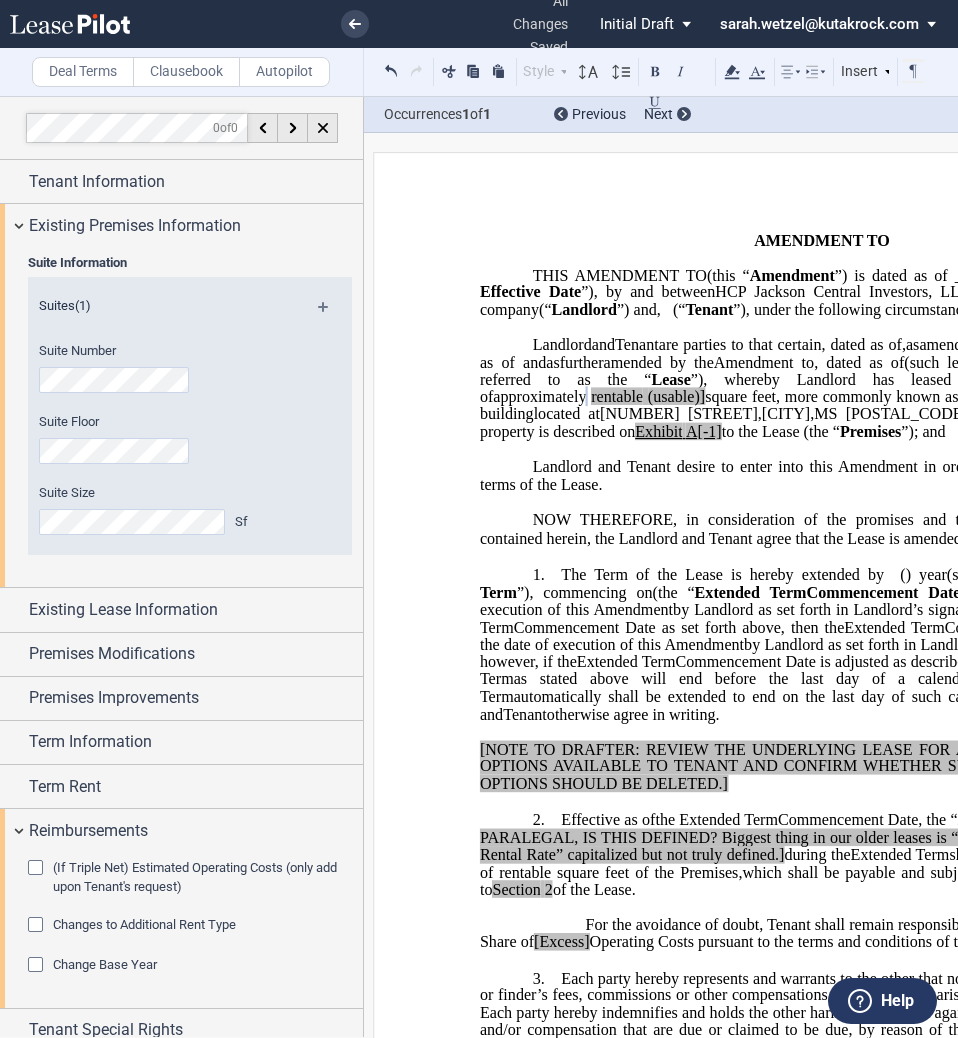 type 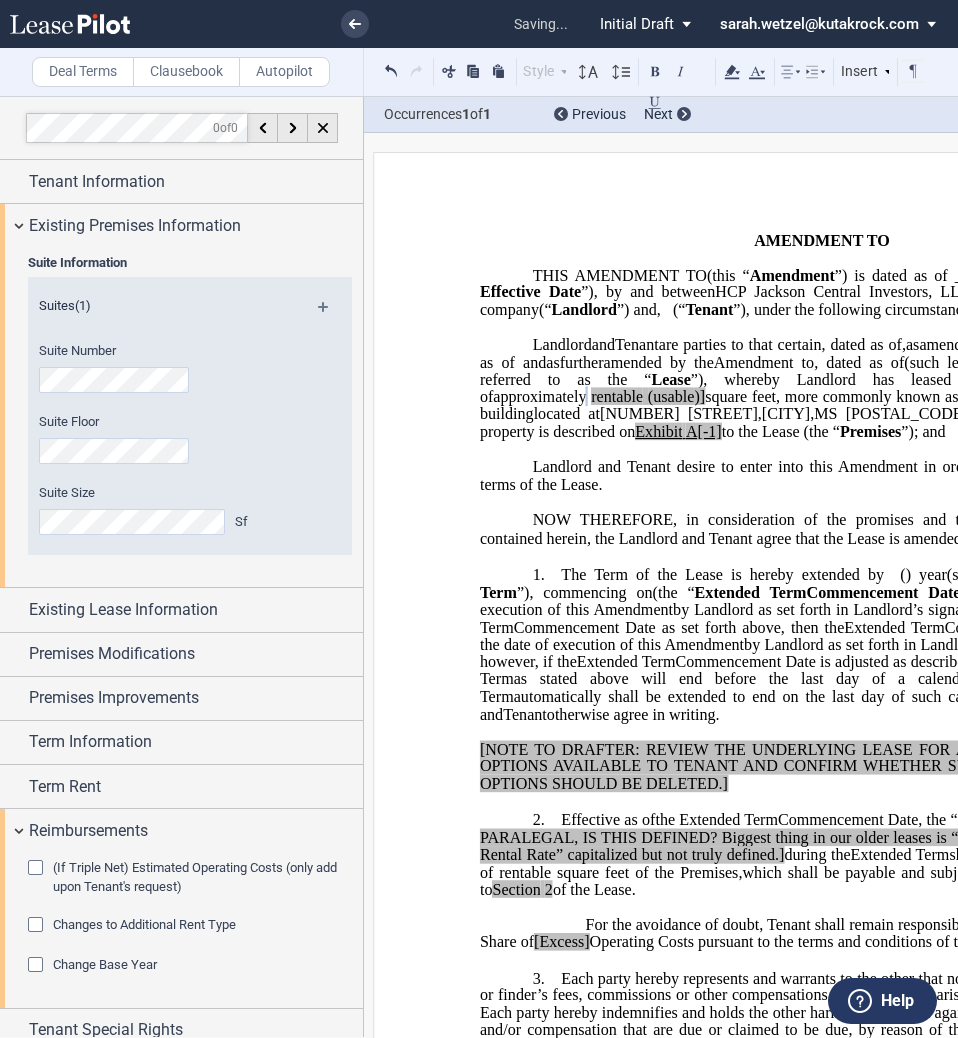 click on "(usable)]" 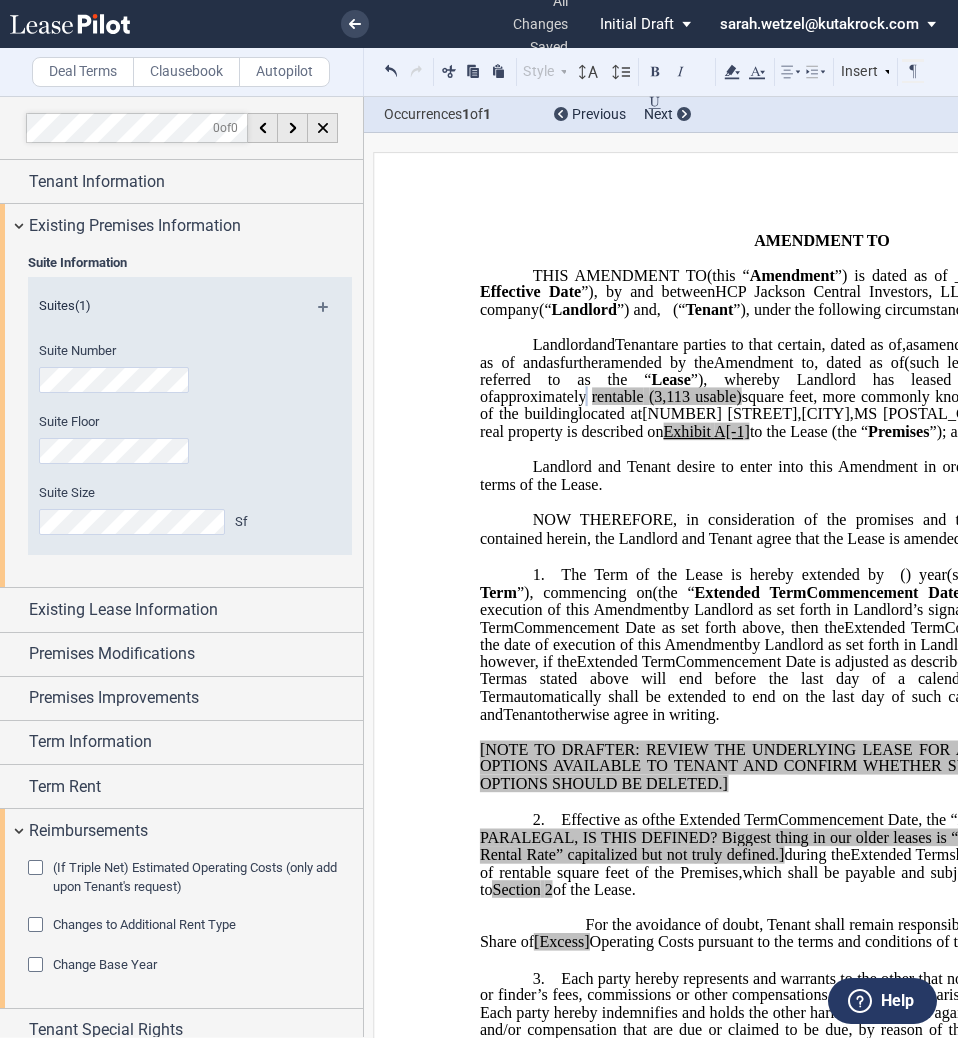 drag, startPoint x: 517, startPoint y: 448, endPoint x: 661, endPoint y: 443, distance: 144.08678 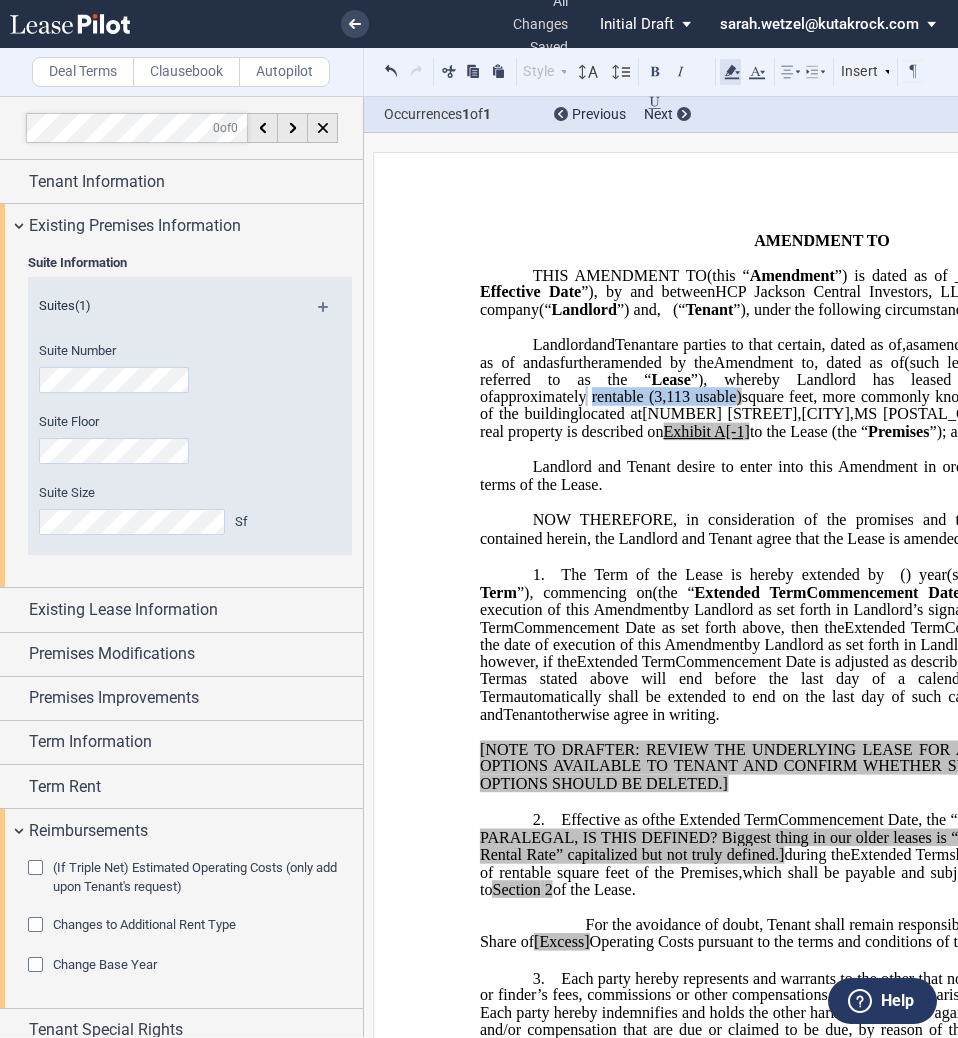 click on "Style
Normal
8pt
9pt
10pt
10.5pt
11pt
12pt
14pt
16pt
Normal
1
1.15
1.5
2
3
No Color
Automatic
Align Left
Center
Align Right
Justify
Paragraph
First Line
Insert
List
Select
list outline
you would like to define
LEASE_OUTLINE
1. Section (a) Subsection (a) Subsection 1 a) Subsection 2 Normal
Article
Image
Page Break" at bounding box center [653, 72] 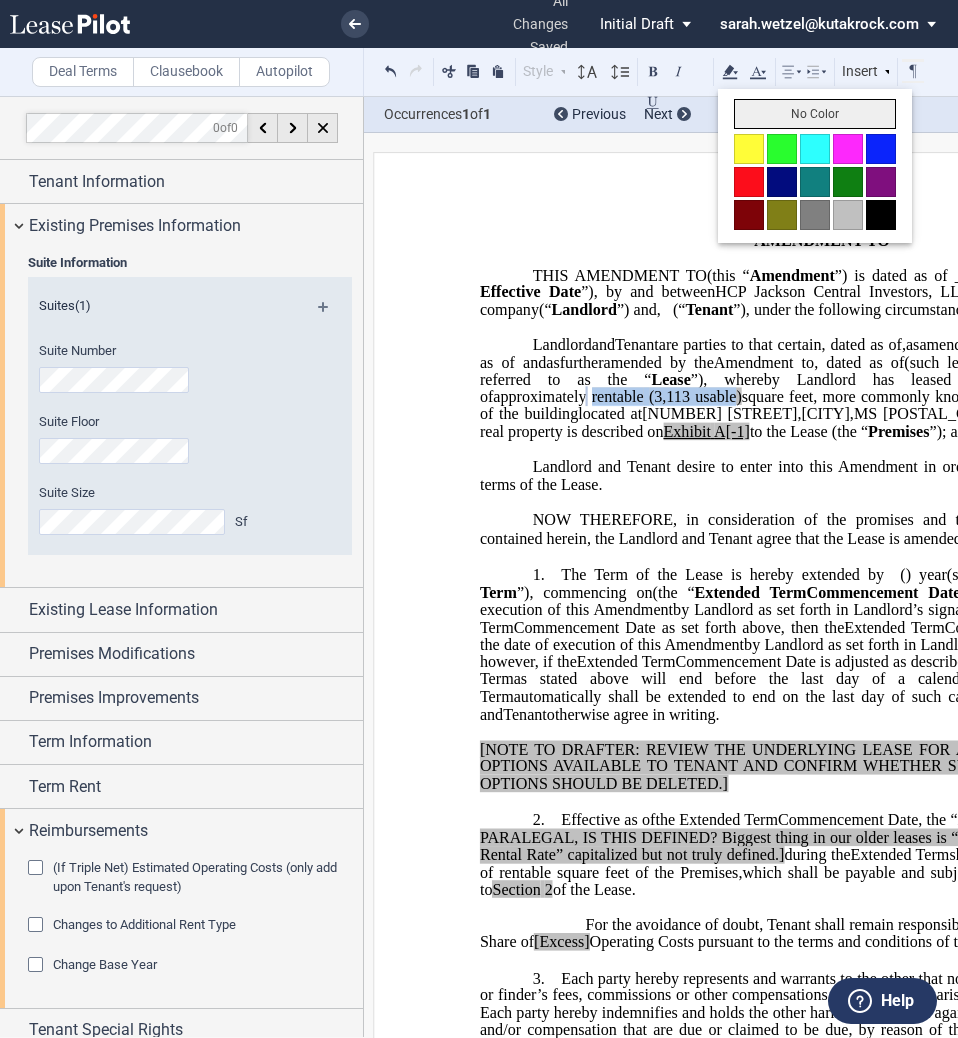 click on "No Color" at bounding box center (815, 114) 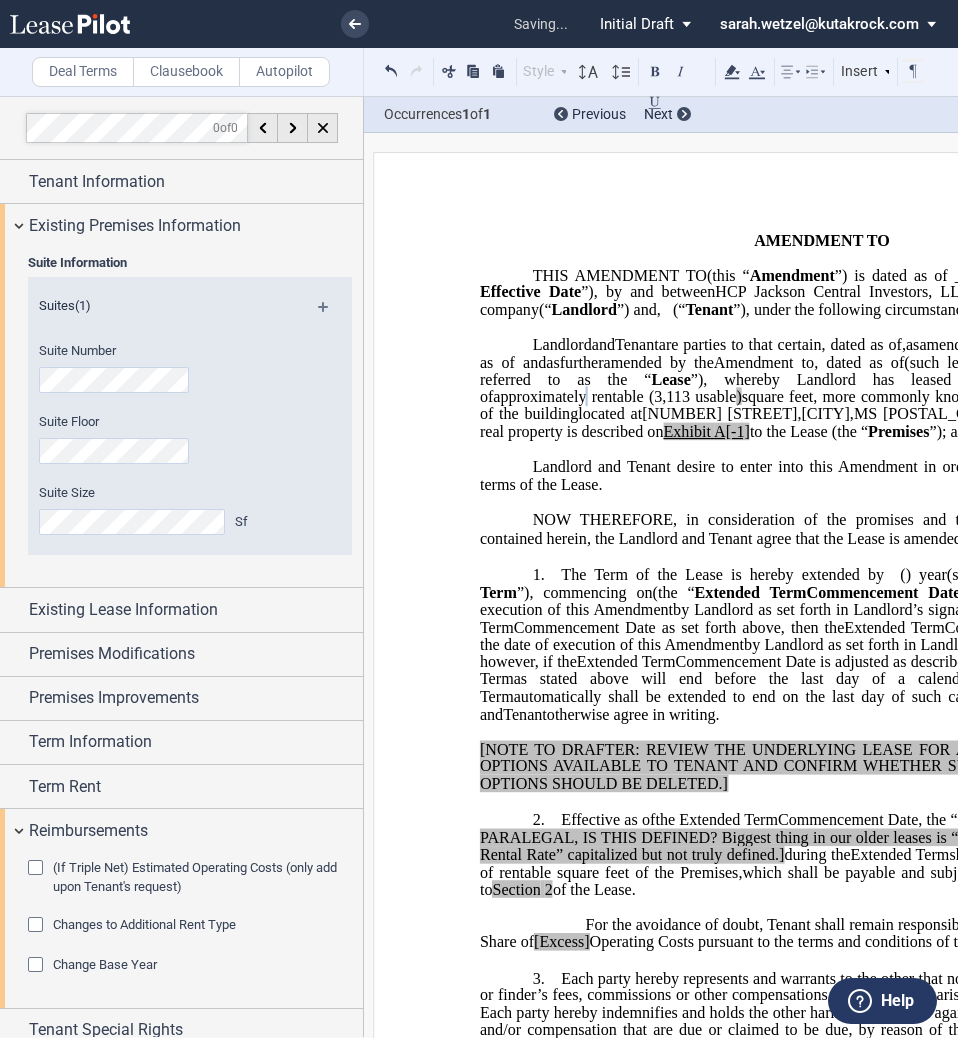 click on "amended by the" 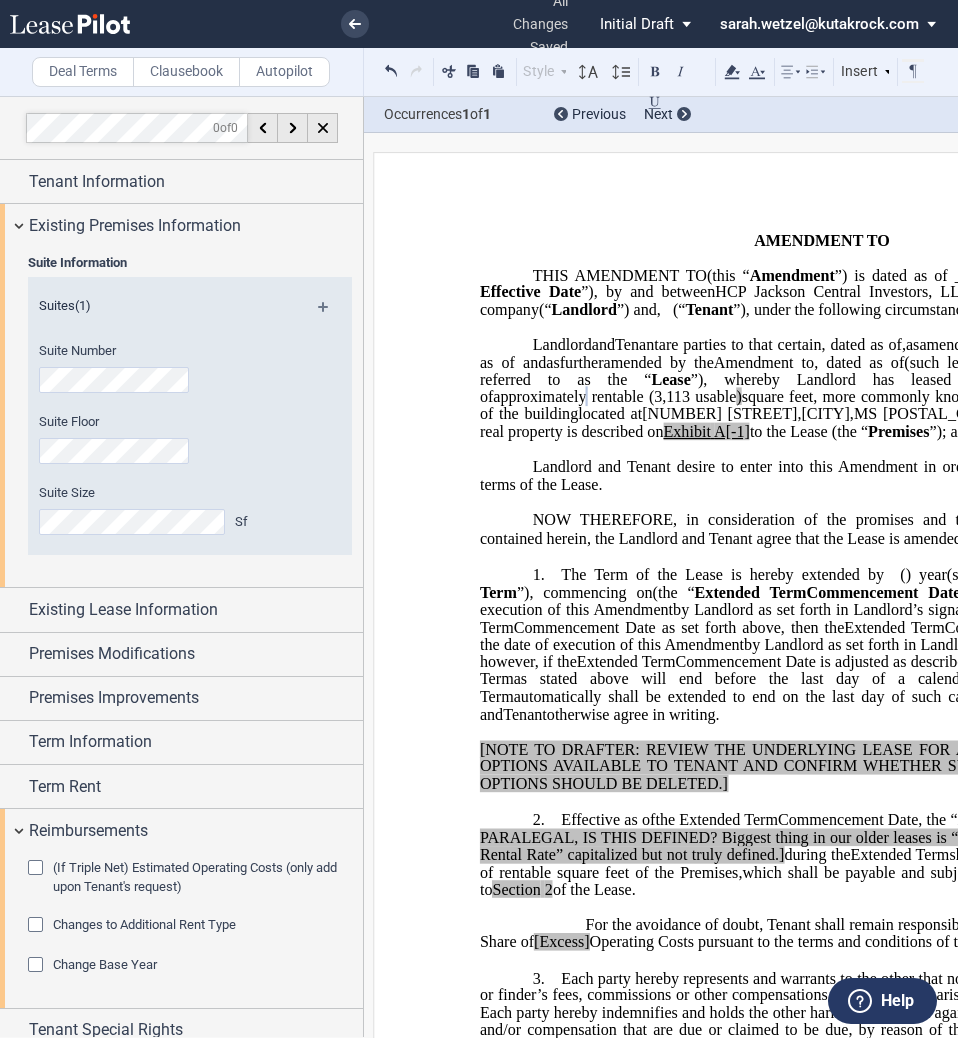 click on ")" 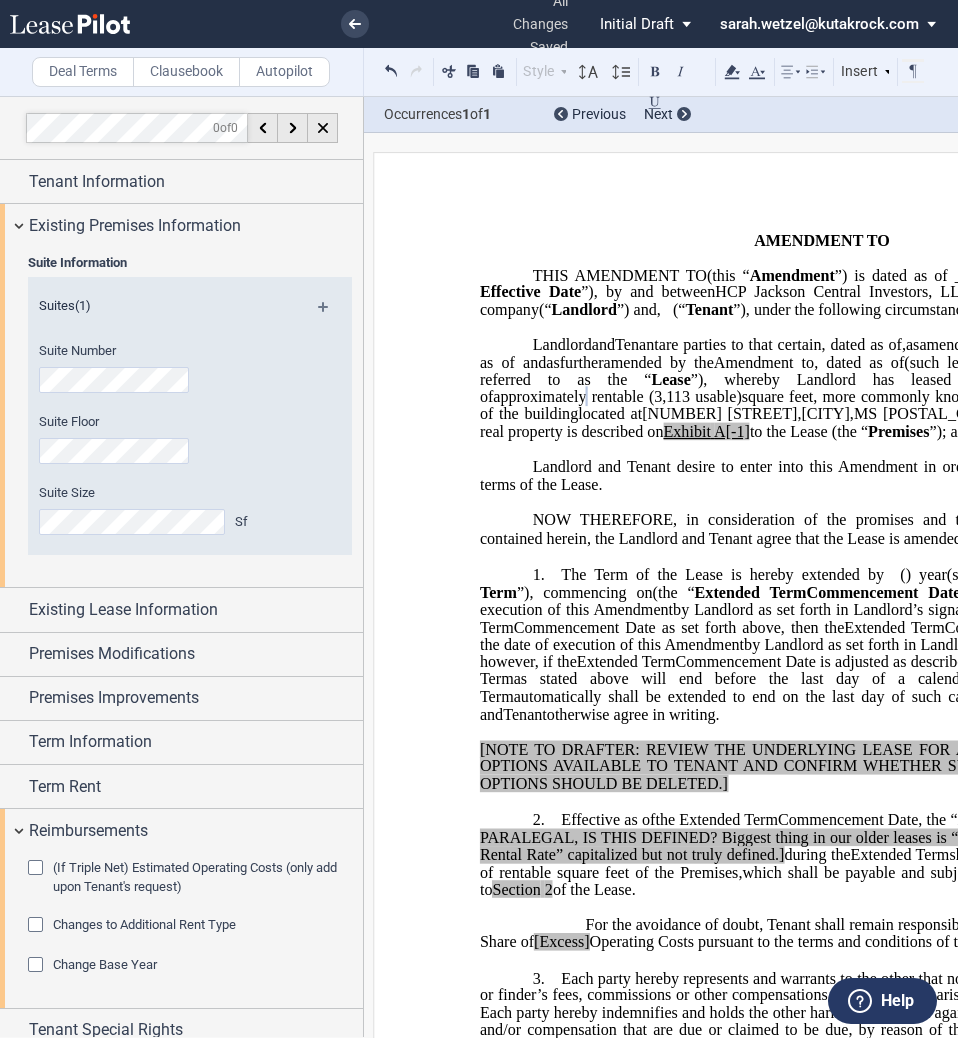 click on "to the Lease (the “" 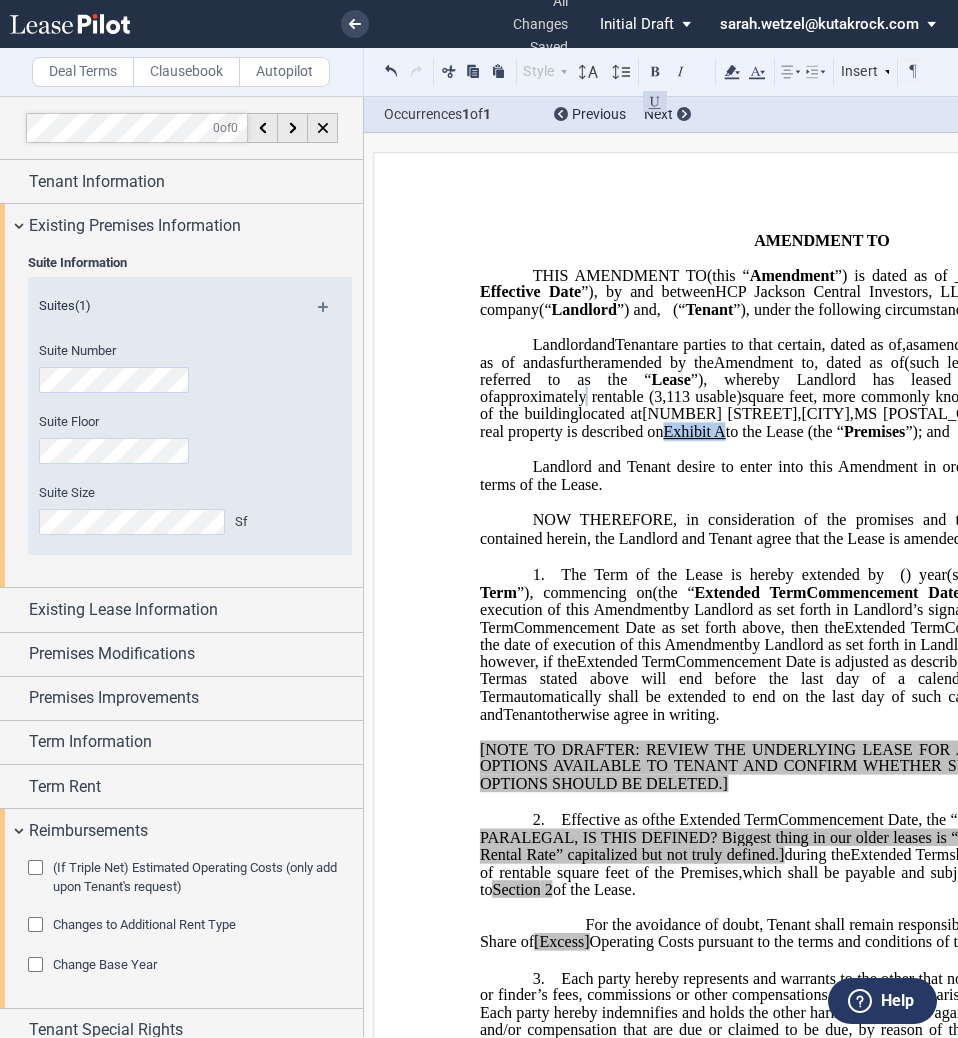 drag, startPoint x: 696, startPoint y: 486, endPoint x: 639, endPoint y: 476, distance: 57.870544 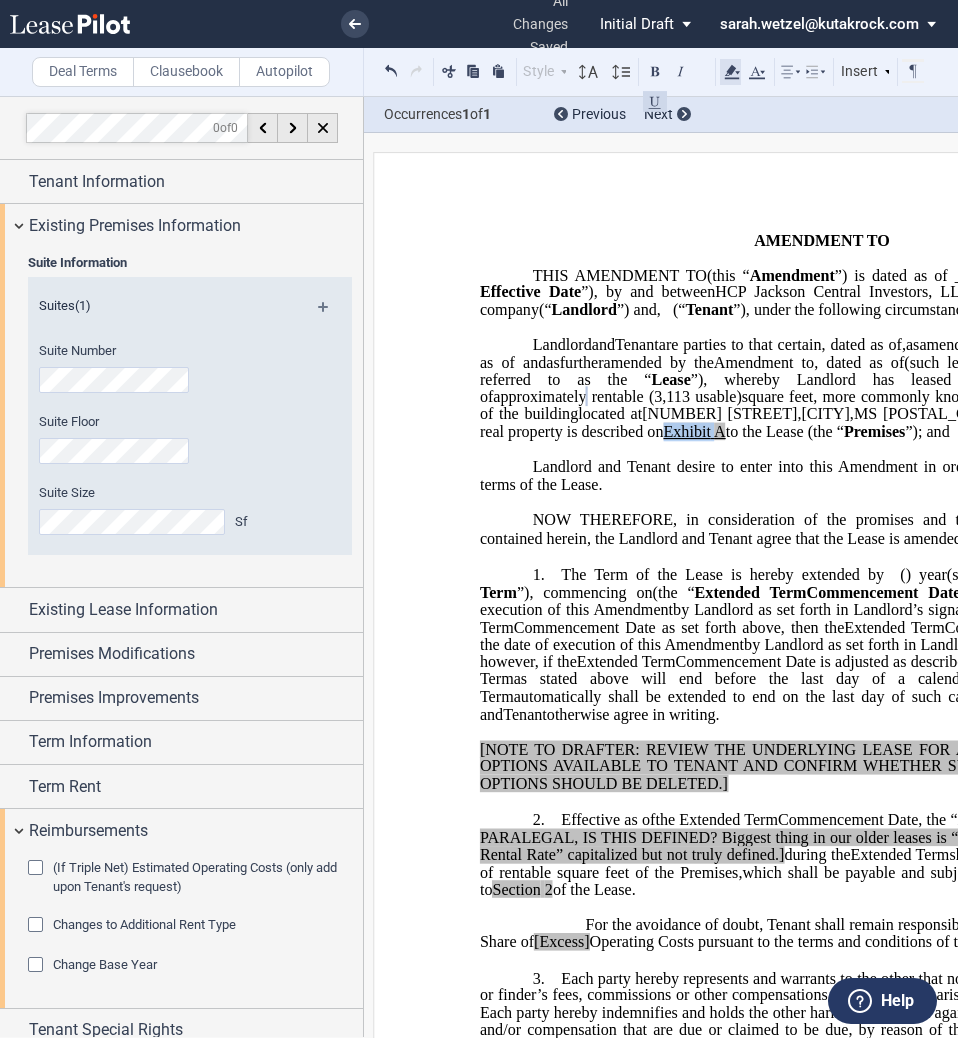 click 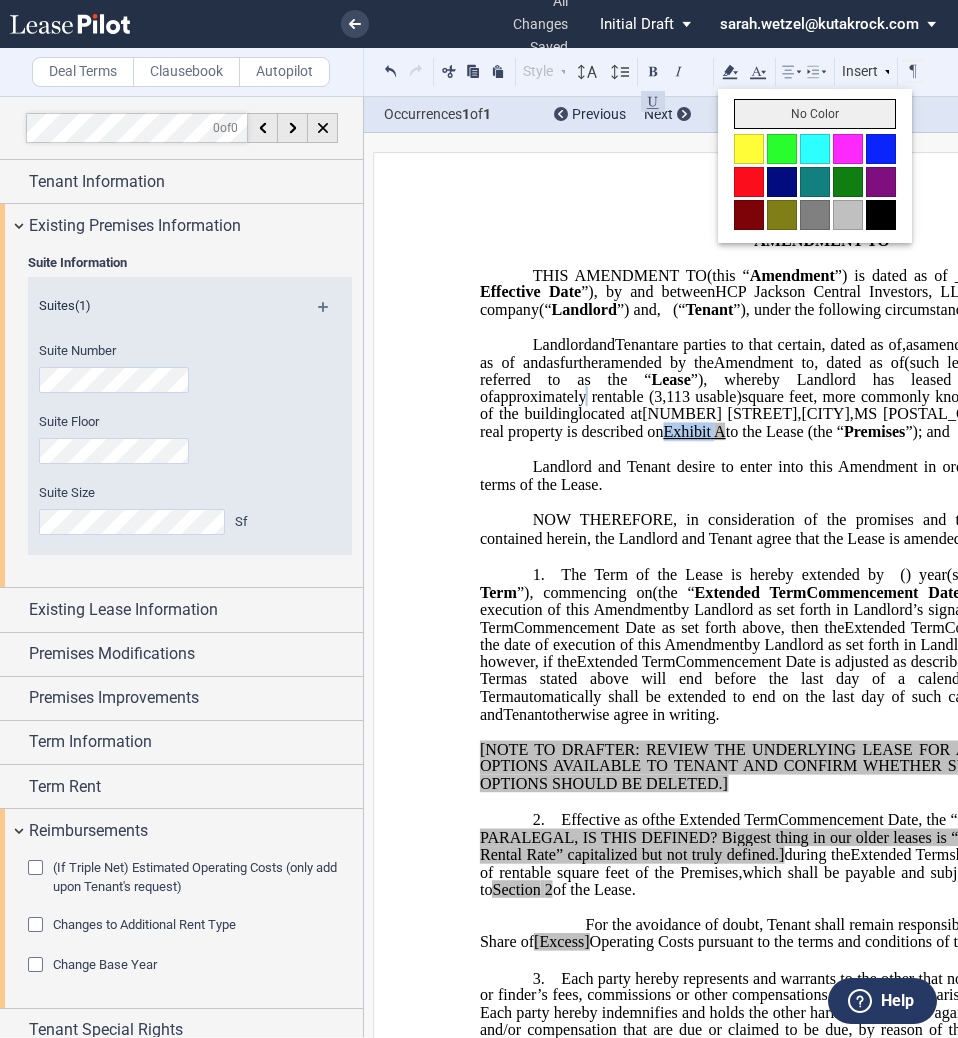 click on "No Color" at bounding box center [815, 114] 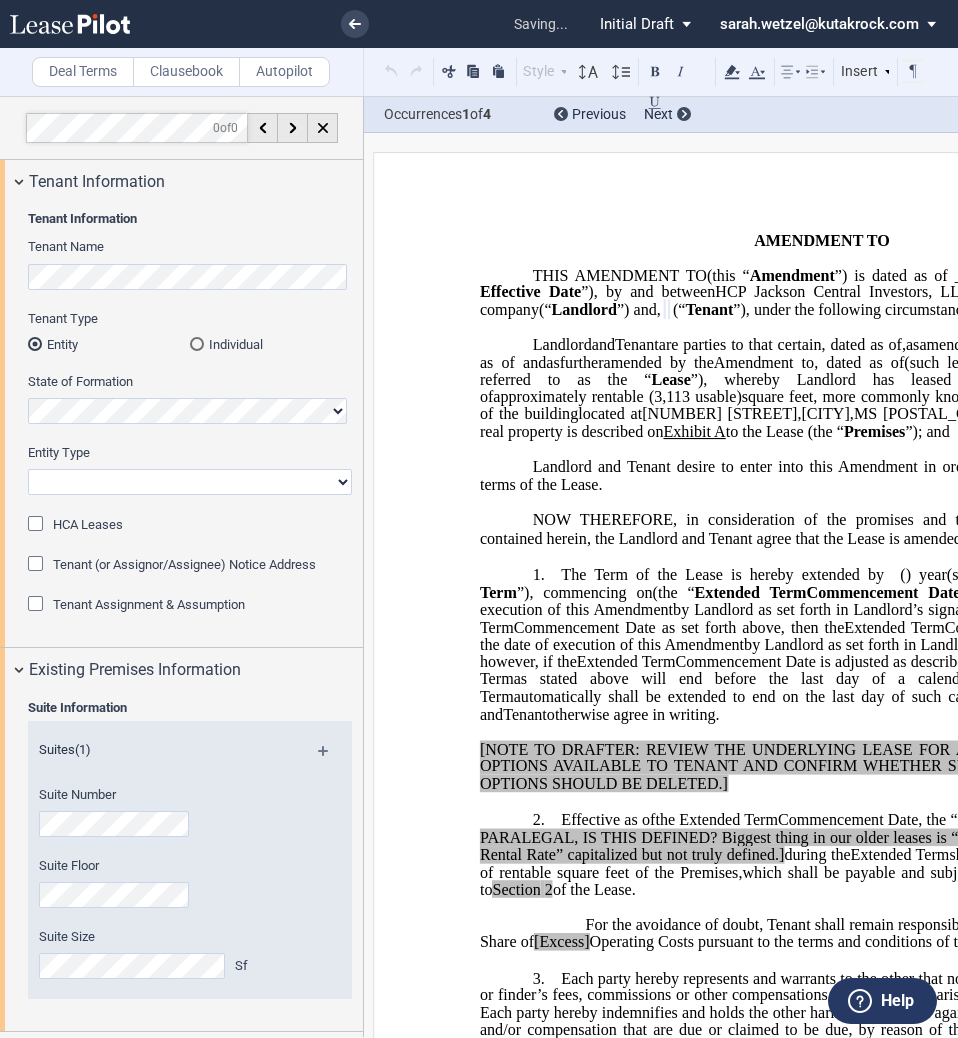 click on "Corporation
Limited Liability Company
General Partnership
Limited Partnership
Other" at bounding box center (190, 482) 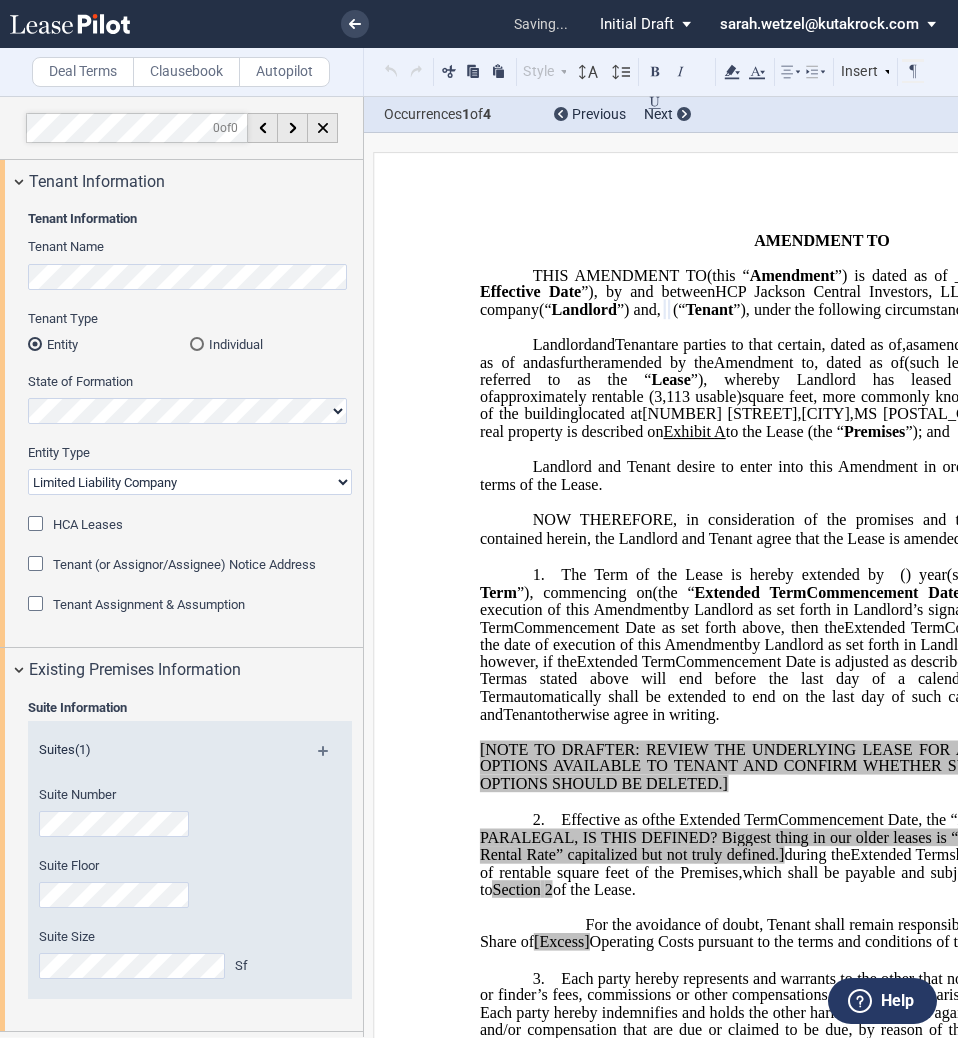 click on "Corporation
Limited Liability Company
General Partnership
Limited Partnership
Other" at bounding box center [190, 482] 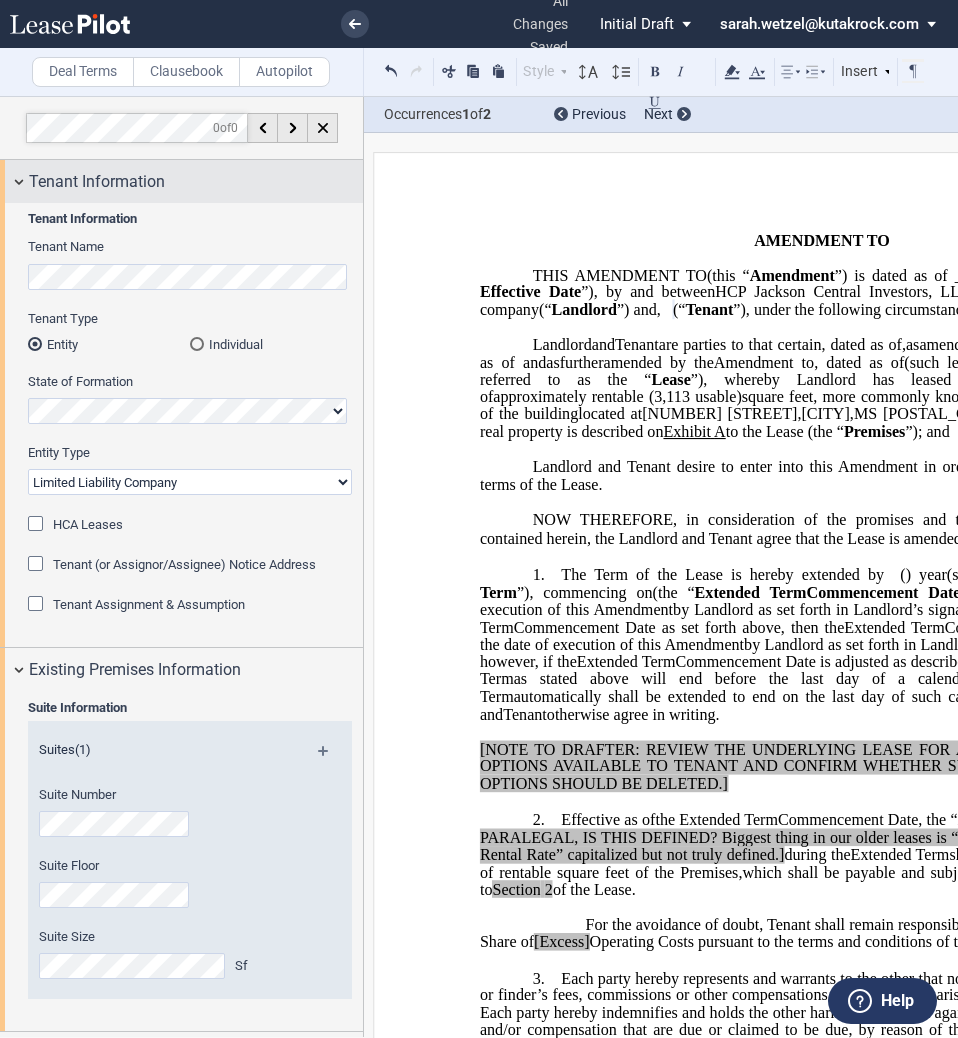 click on "Tenant Information" at bounding box center (97, 182) 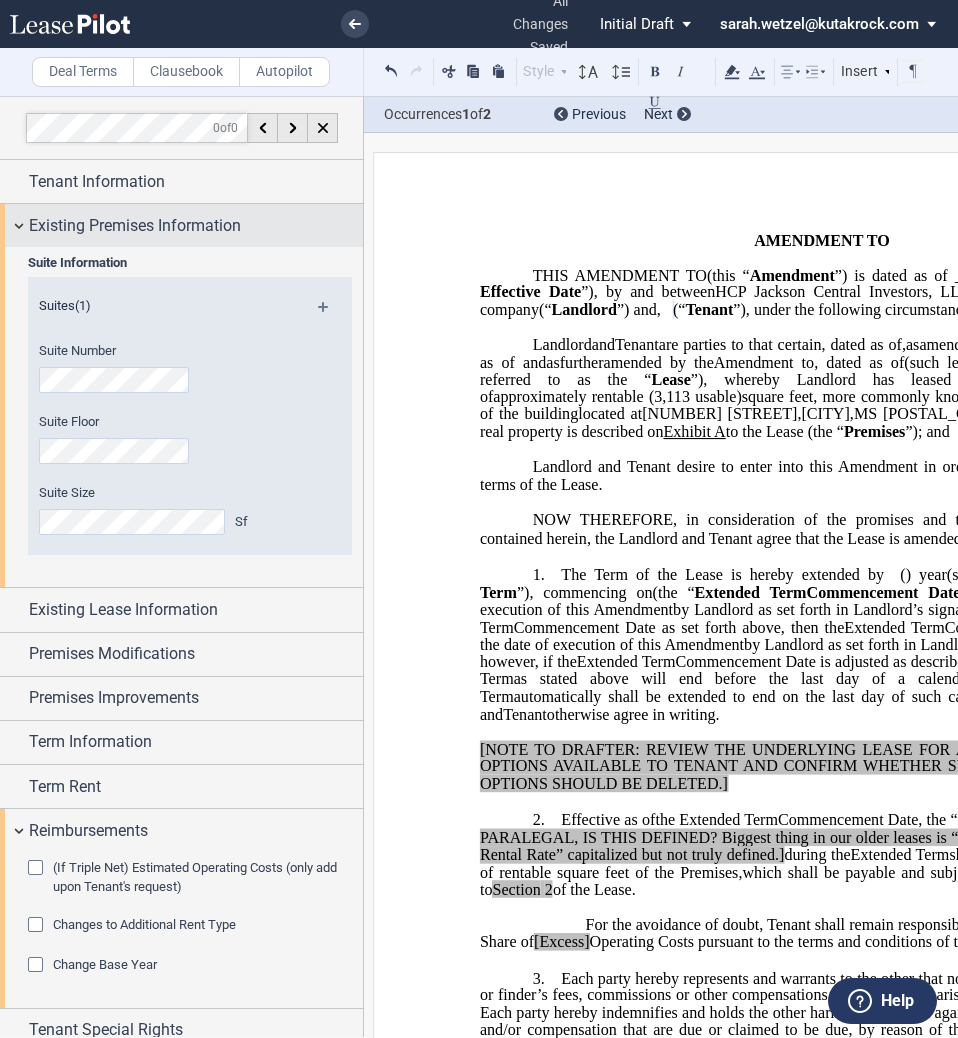 click on "Existing Premises Information" at bounding box center (135, 226) 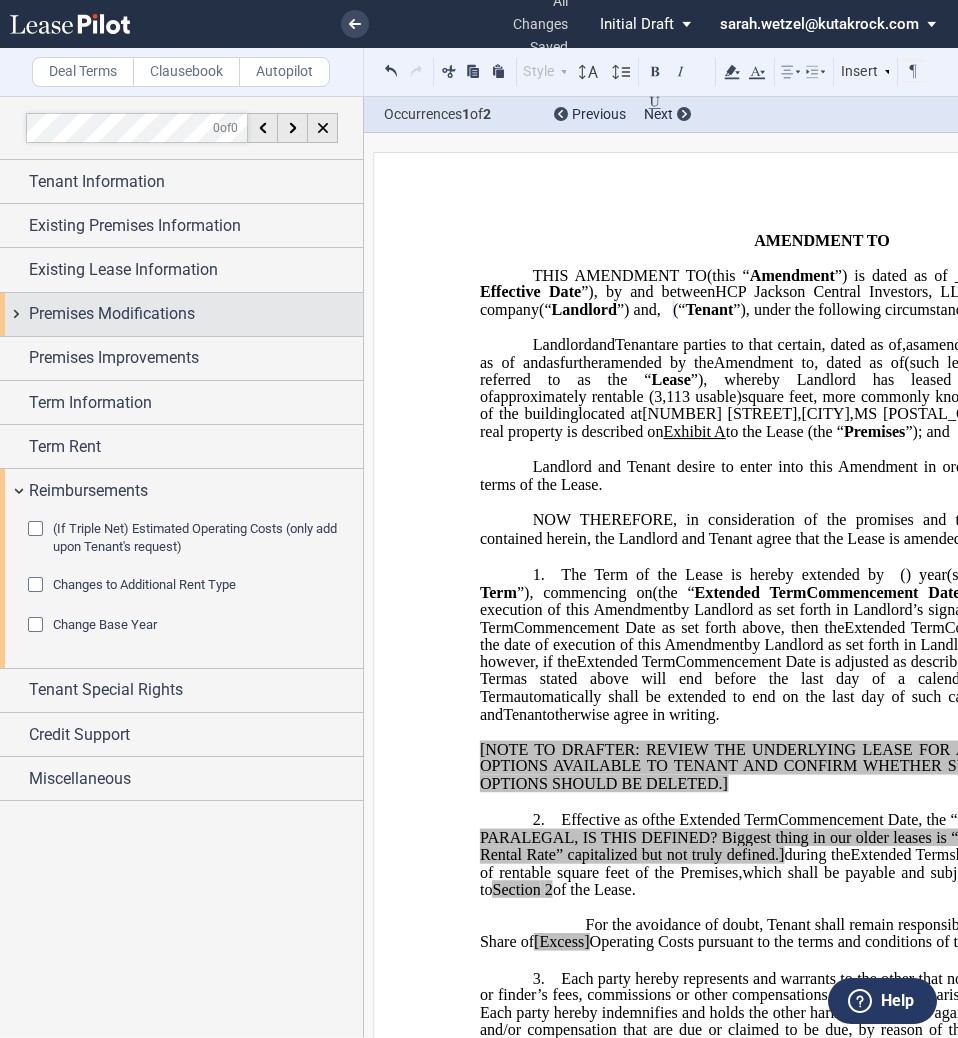 click on "Premises Modifications" at bounding box center [112, 314] 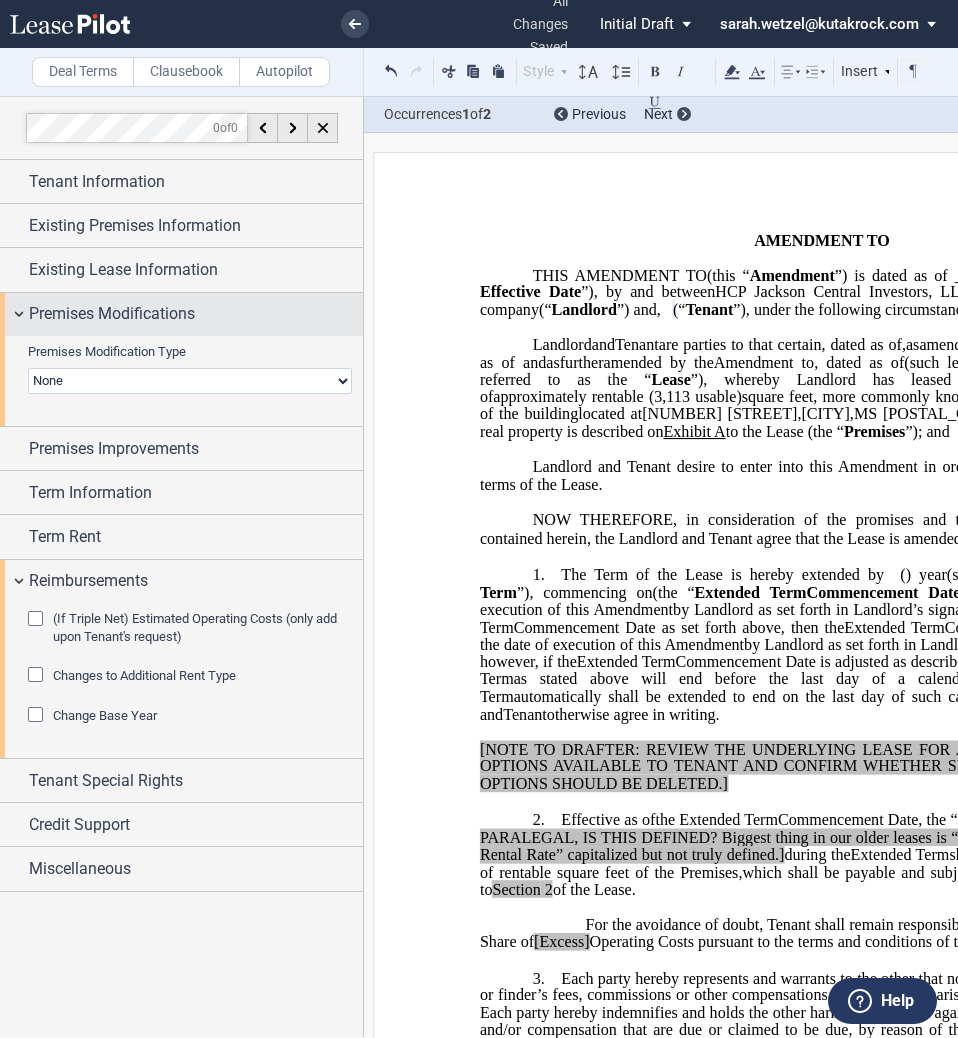 click on "Premises Modifications" at bounding box center [181, 314] 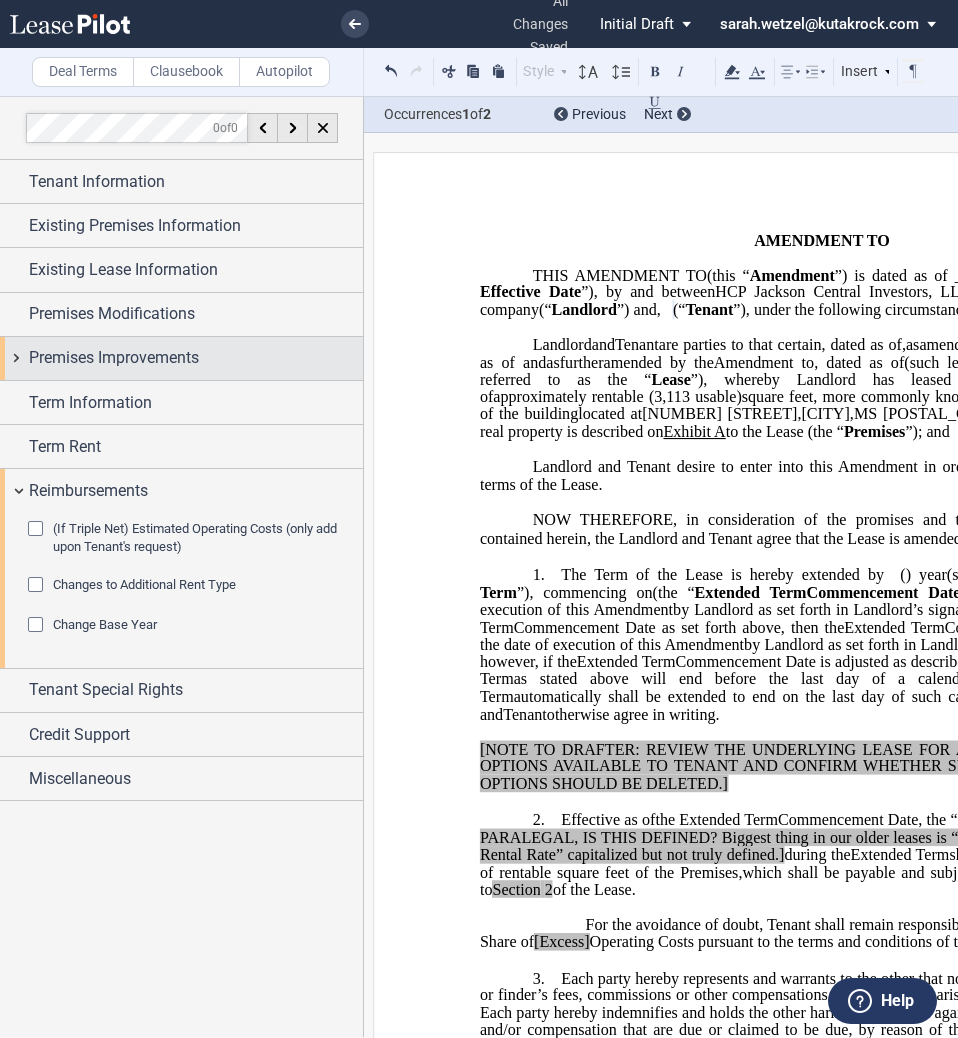 click on "Premises Improvements" at bounding box center [114, 358] 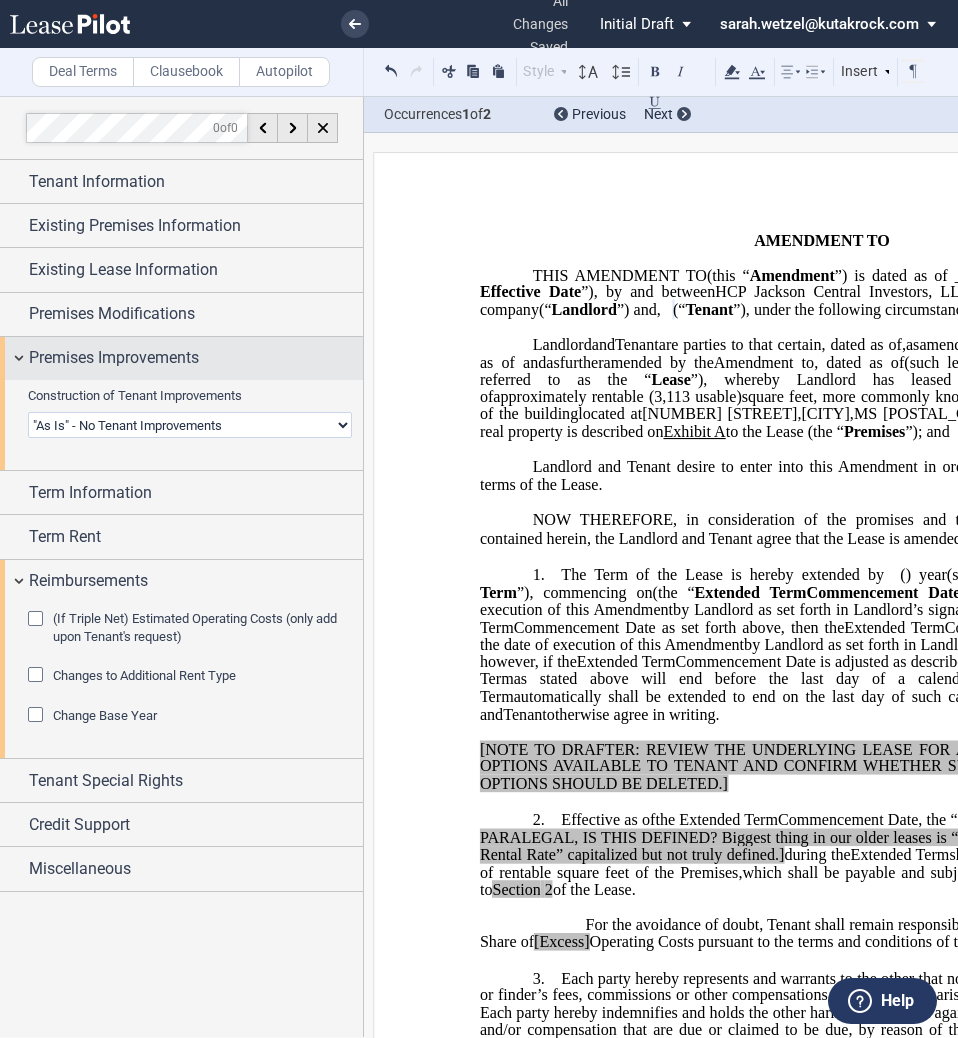 click on "Premises Improvements" at bounding box center [114, 358] 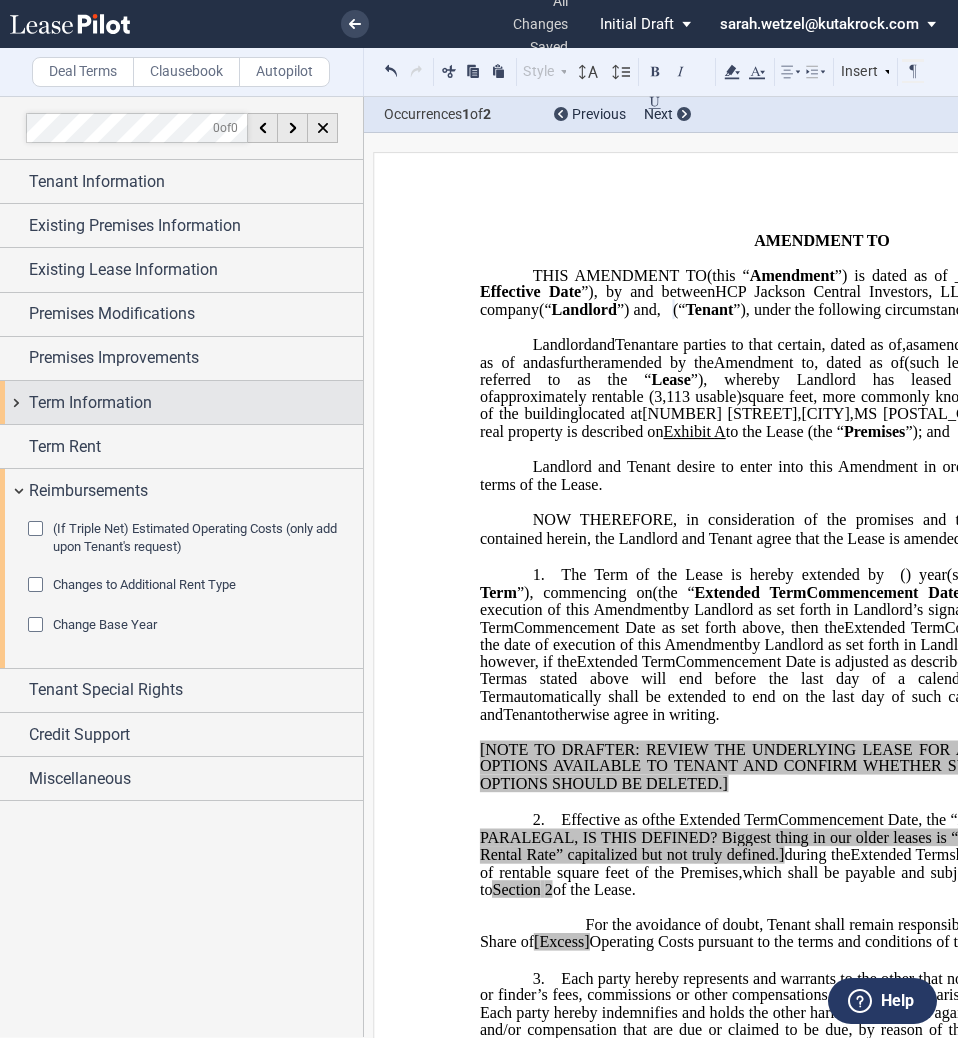 click on "Term Information" at bounding box center (90, 403) 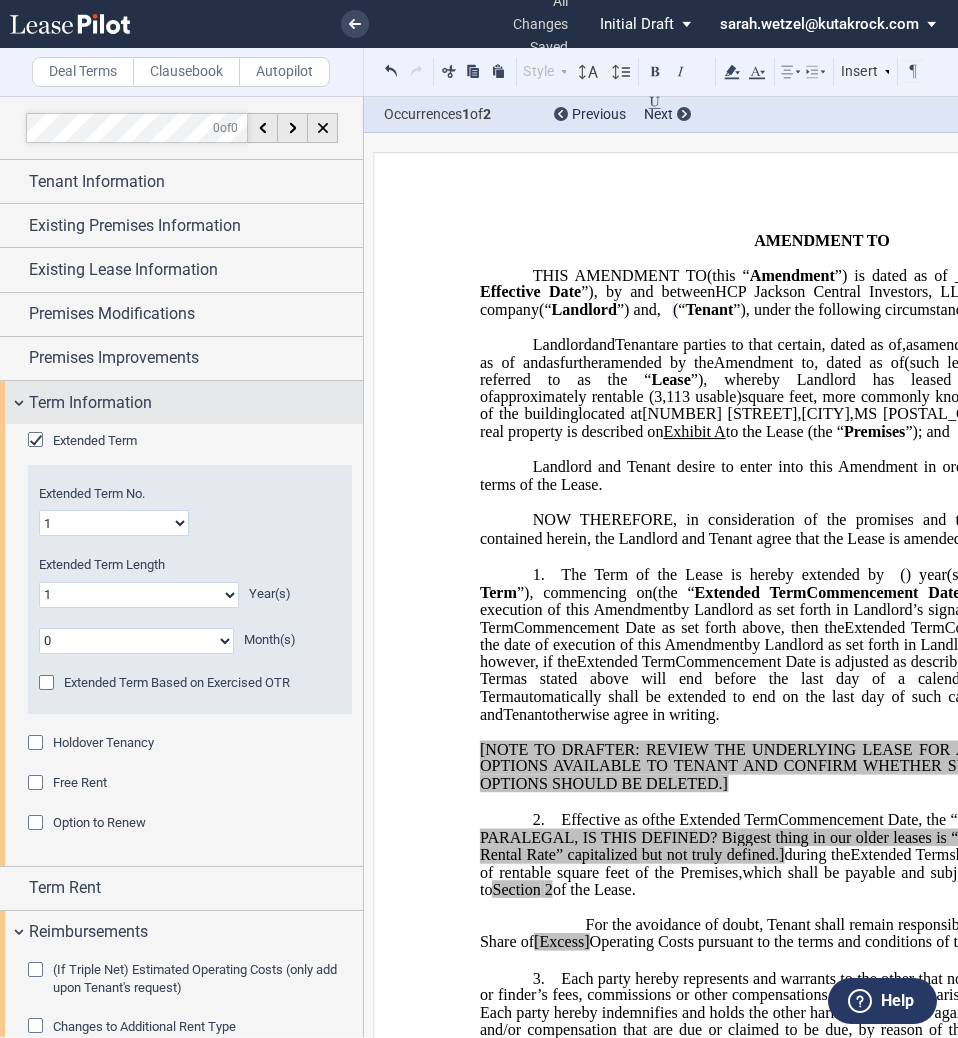 click on "Term Information" at bounding box center (90, 403) 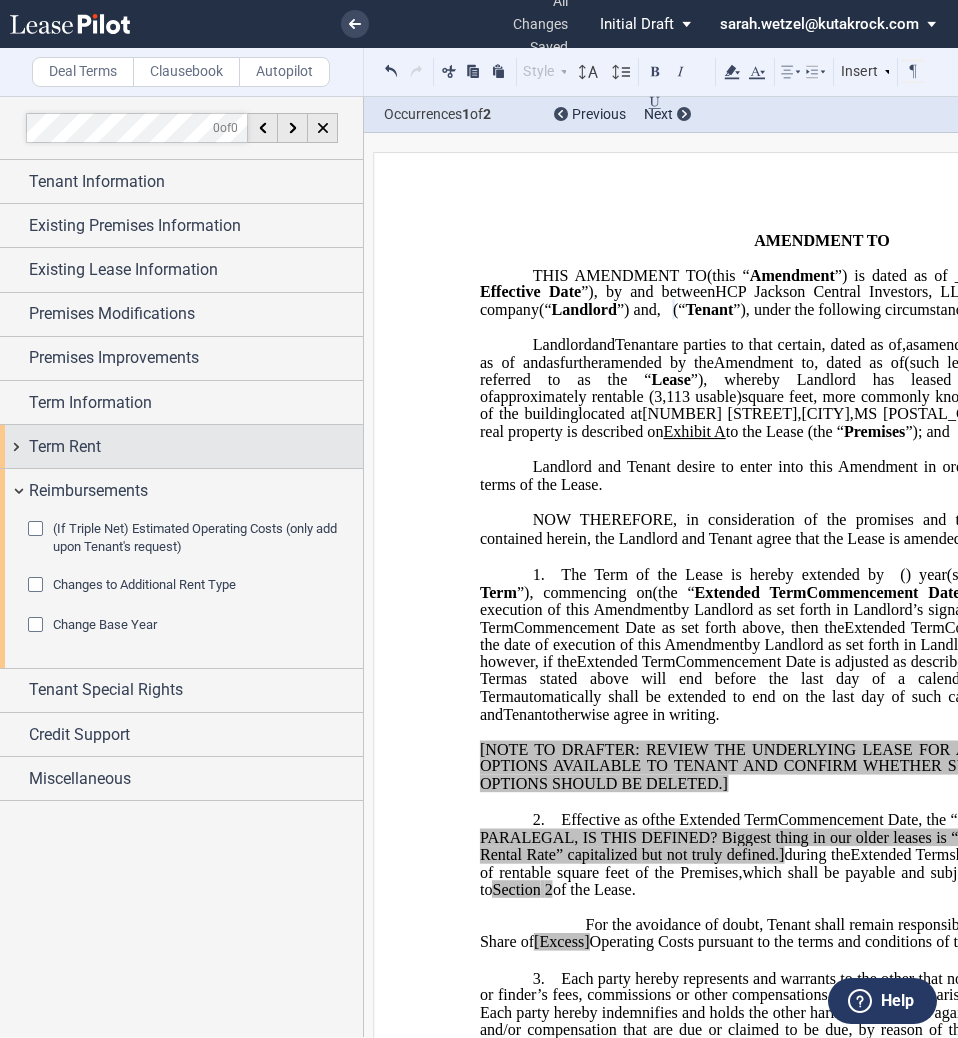 click on "Term Rent" at bounding box center [65, 447] 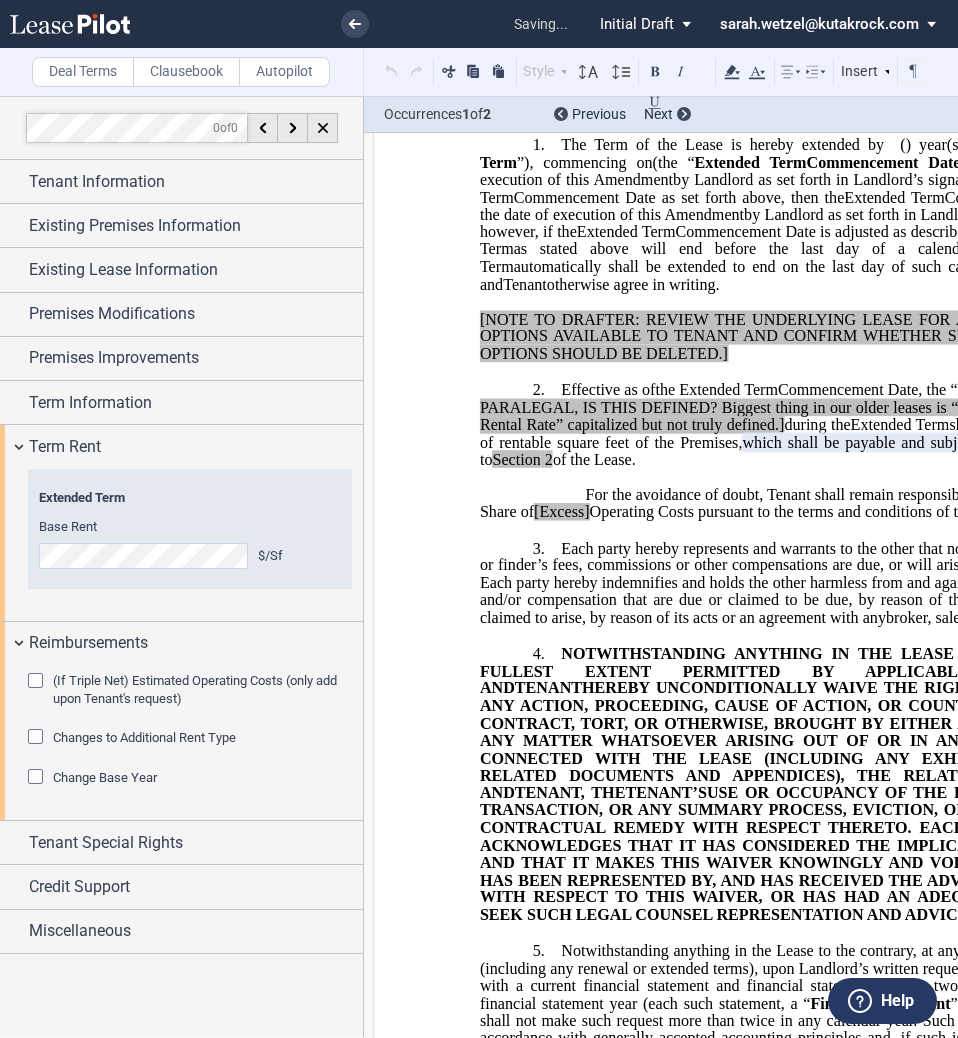 scroll, scrollTop: 430, scrollLeft: 0, axis: vertical 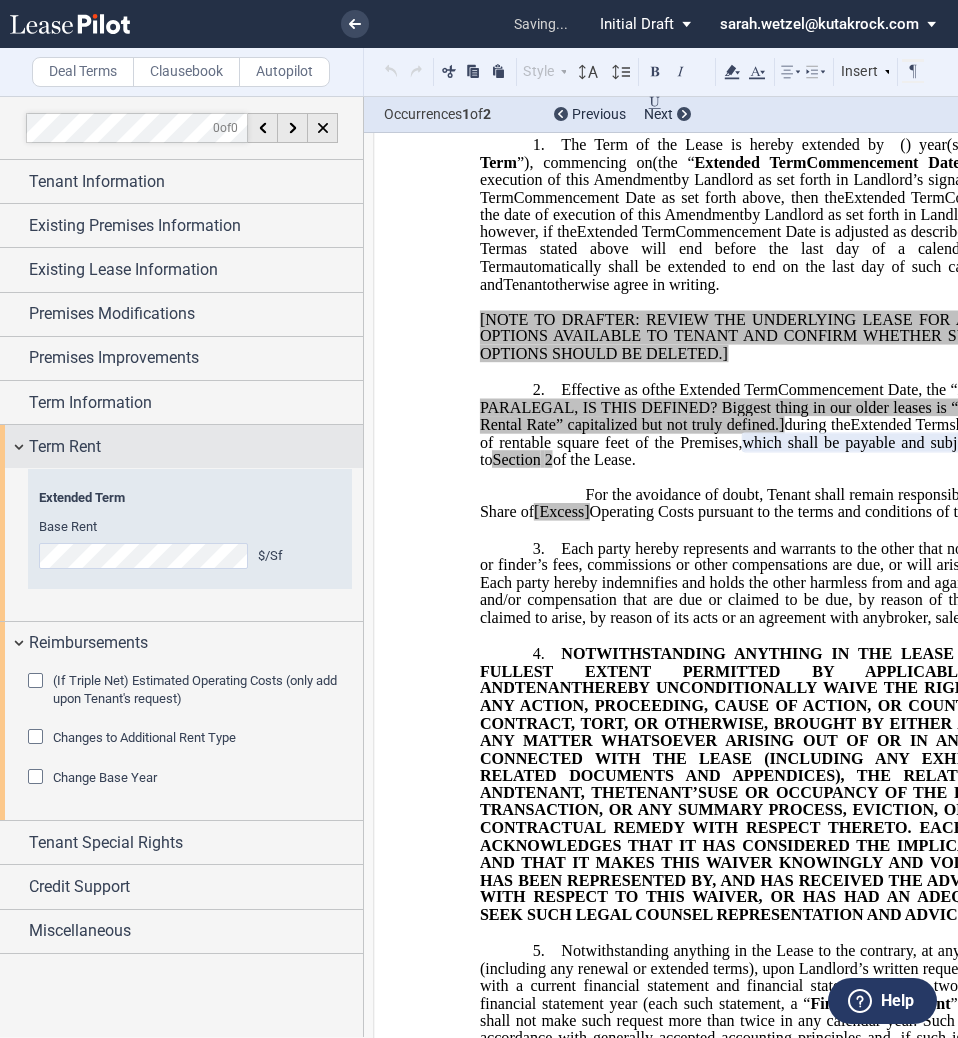 click on "Term Rent" at bounding box center [65, 447] 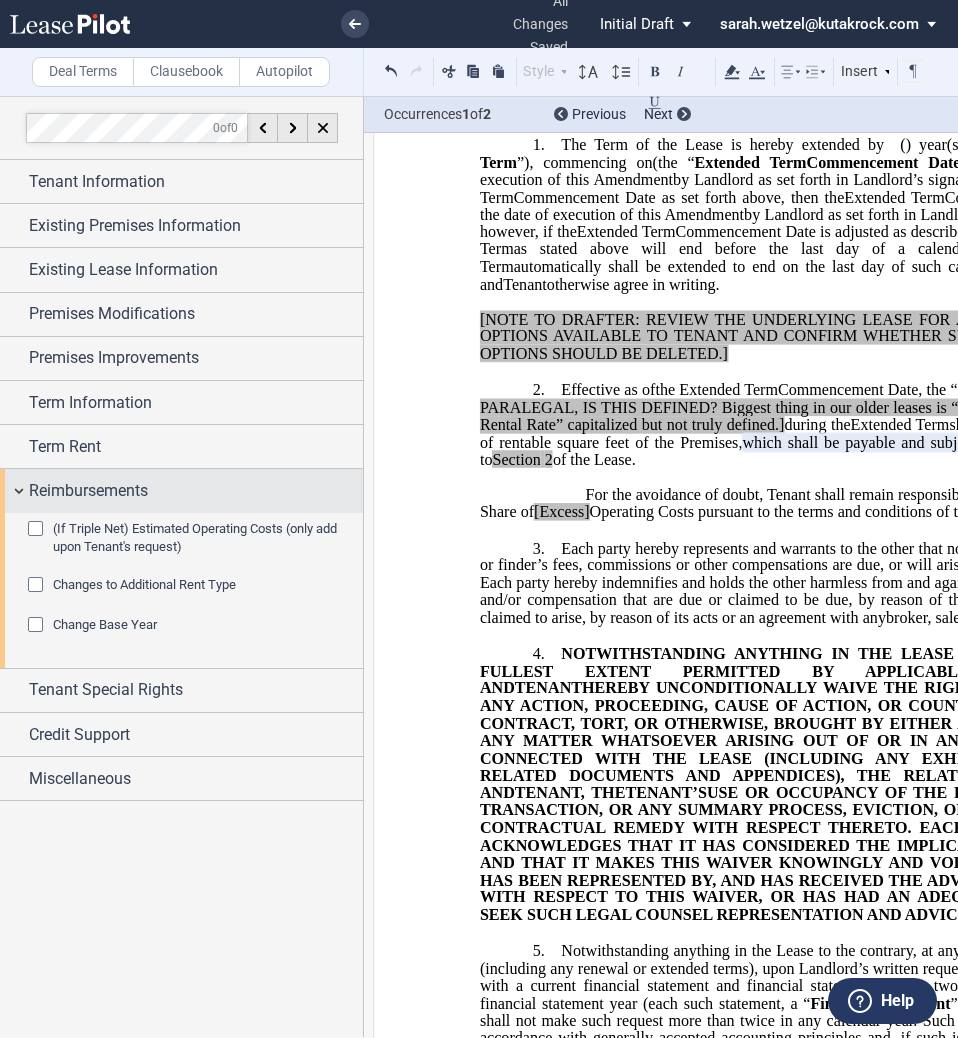 click on "Reimbursements" at bounding box center (88, 491) 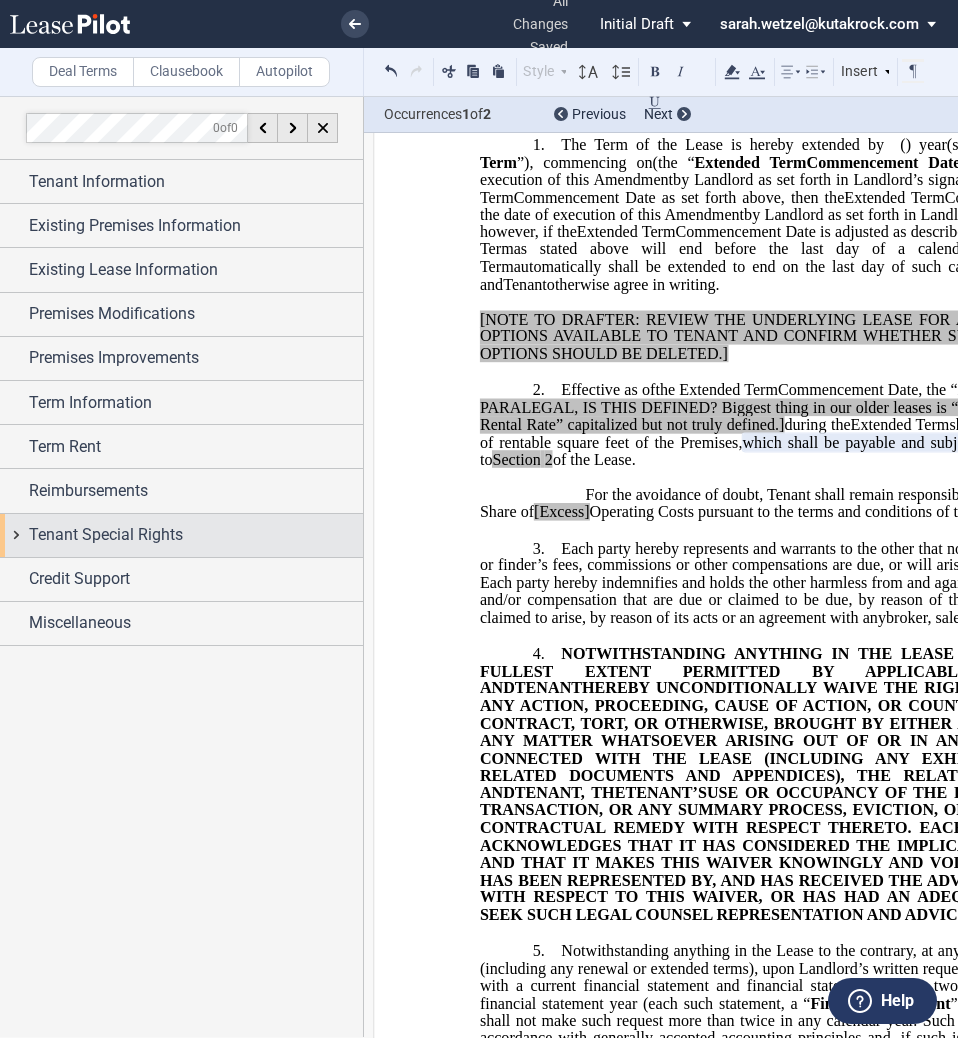 click on "Tenant Special Rights" at bounding box center (106, 535) 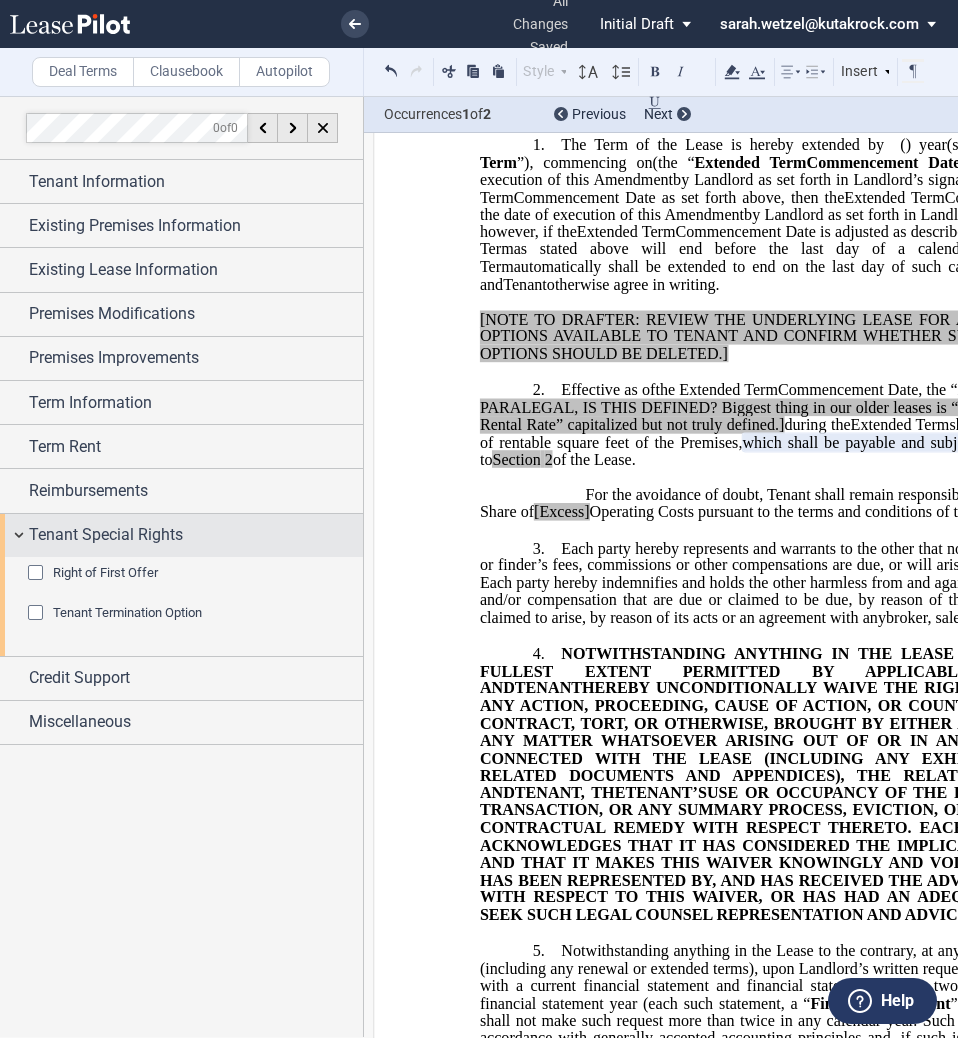click on "Tenant Special Rights" at bounding box center [106, 535] 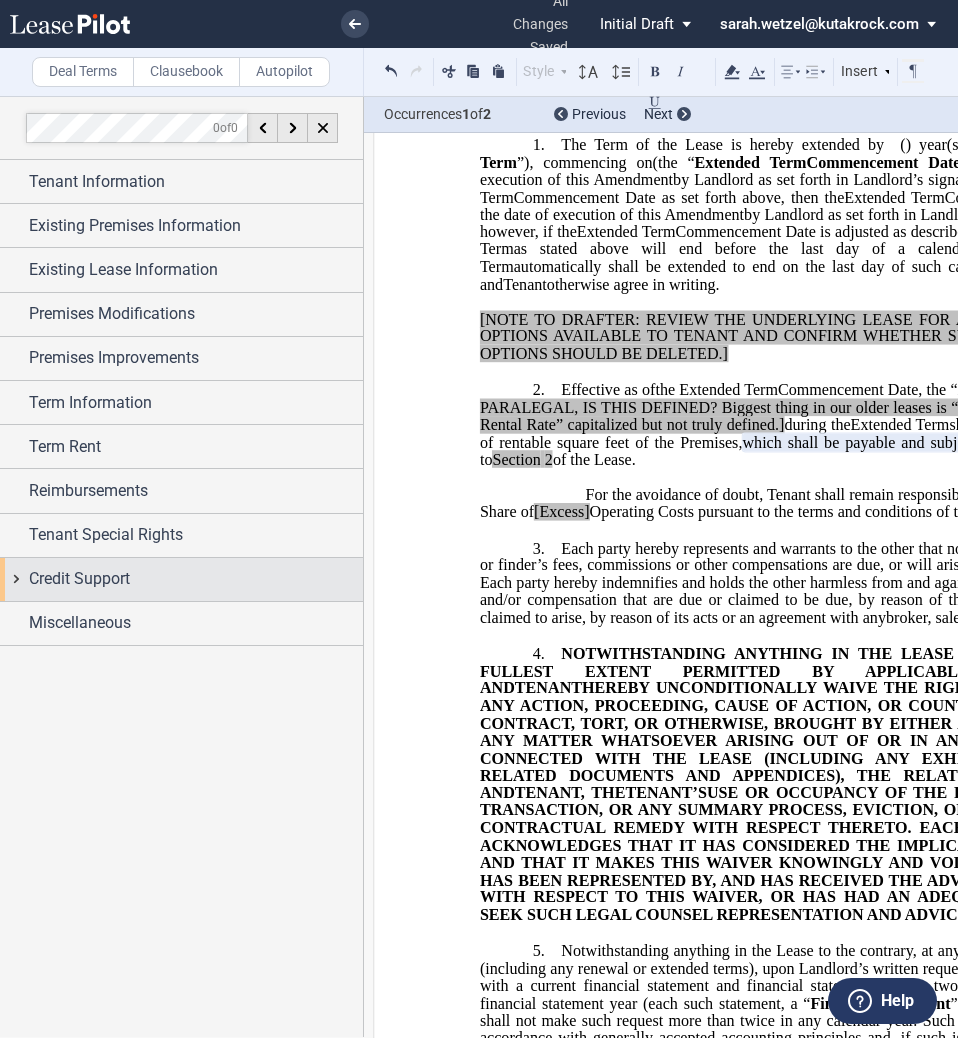 click on "Credit Support" at bounding box center (79, 579) 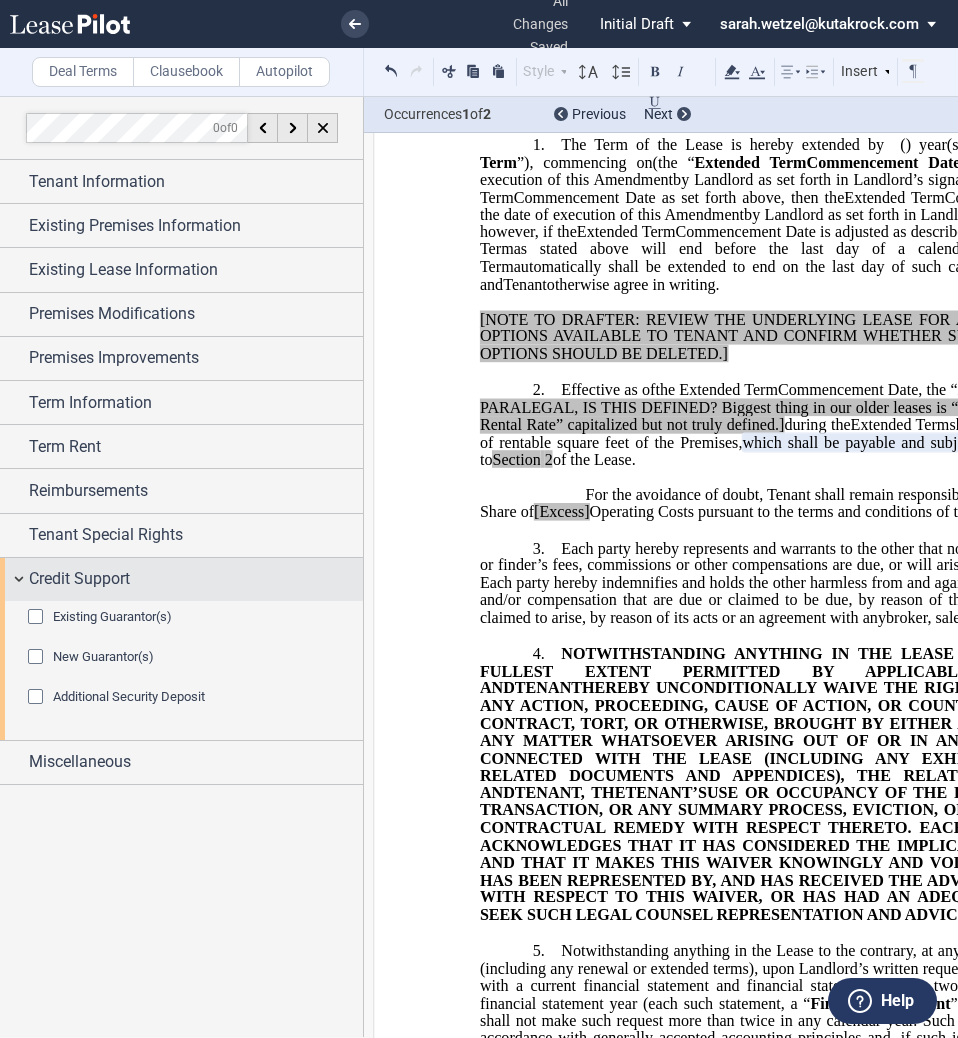 click on "Credit Support" at bounding box center (79, 579) 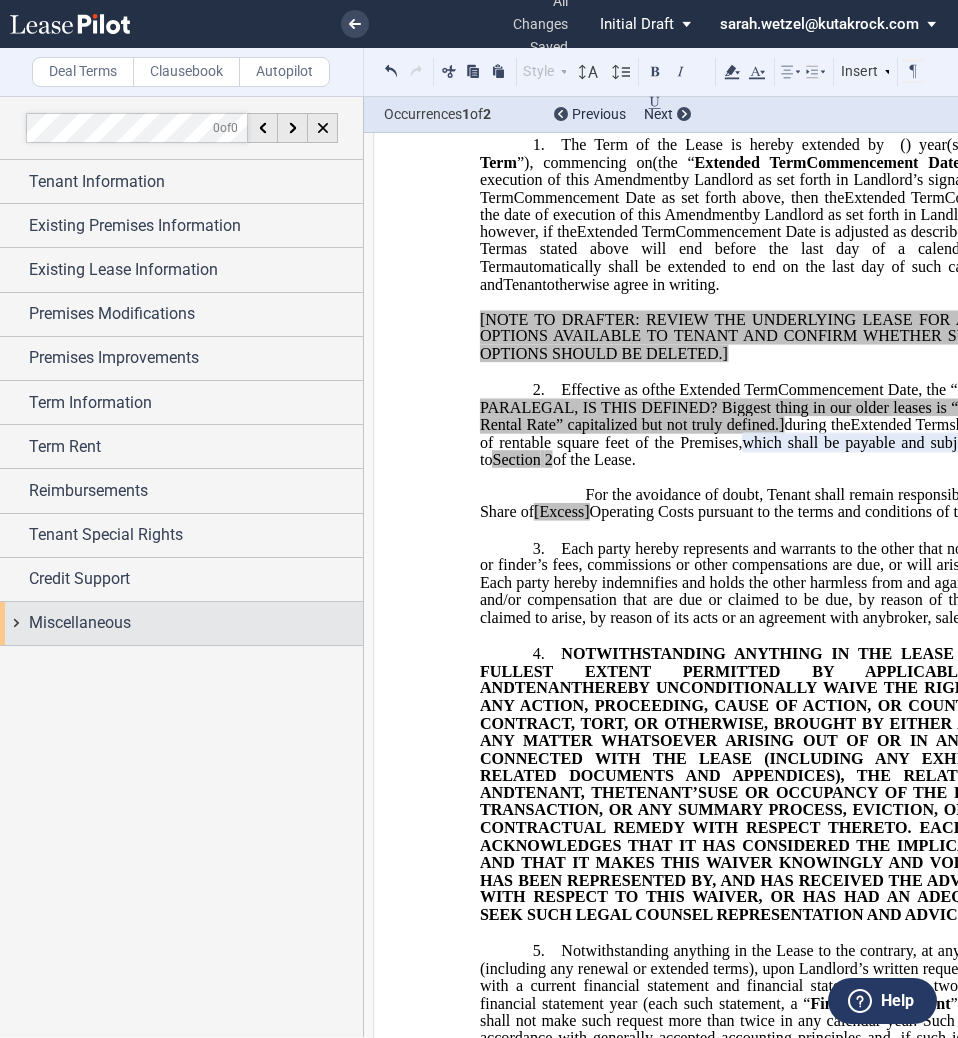click on "Miscellaneous" at bounding box center (181, 623) 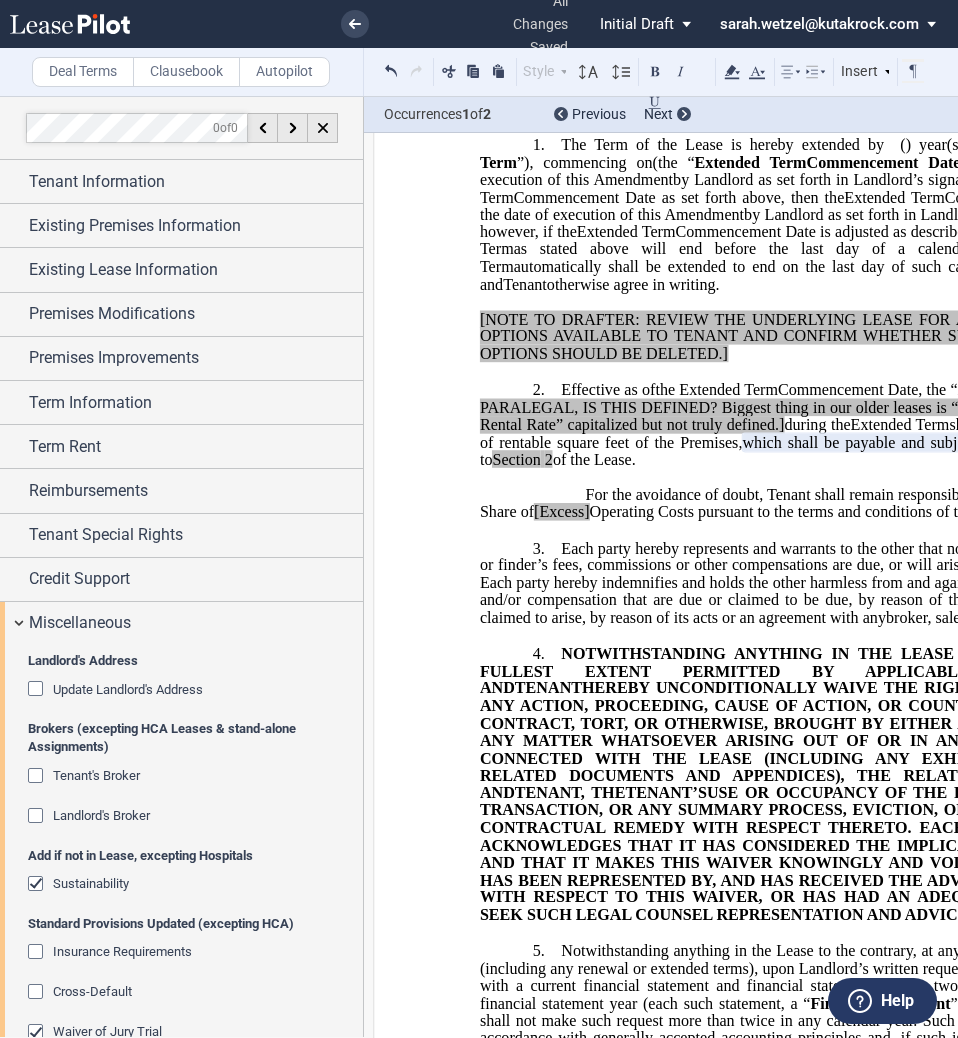 scroll, scrollTop: 160, scrollLeft: 0, axis: vertical 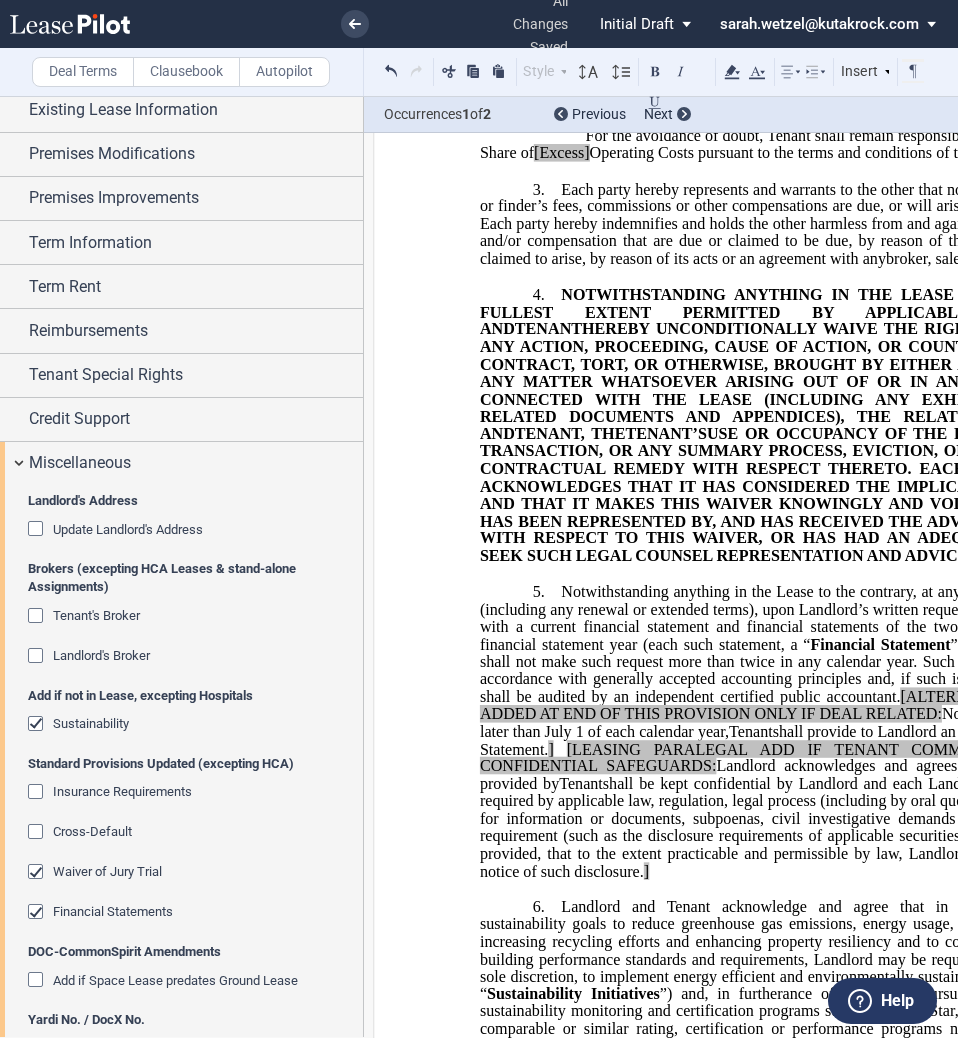 click on "Waiver of Jury Trial" 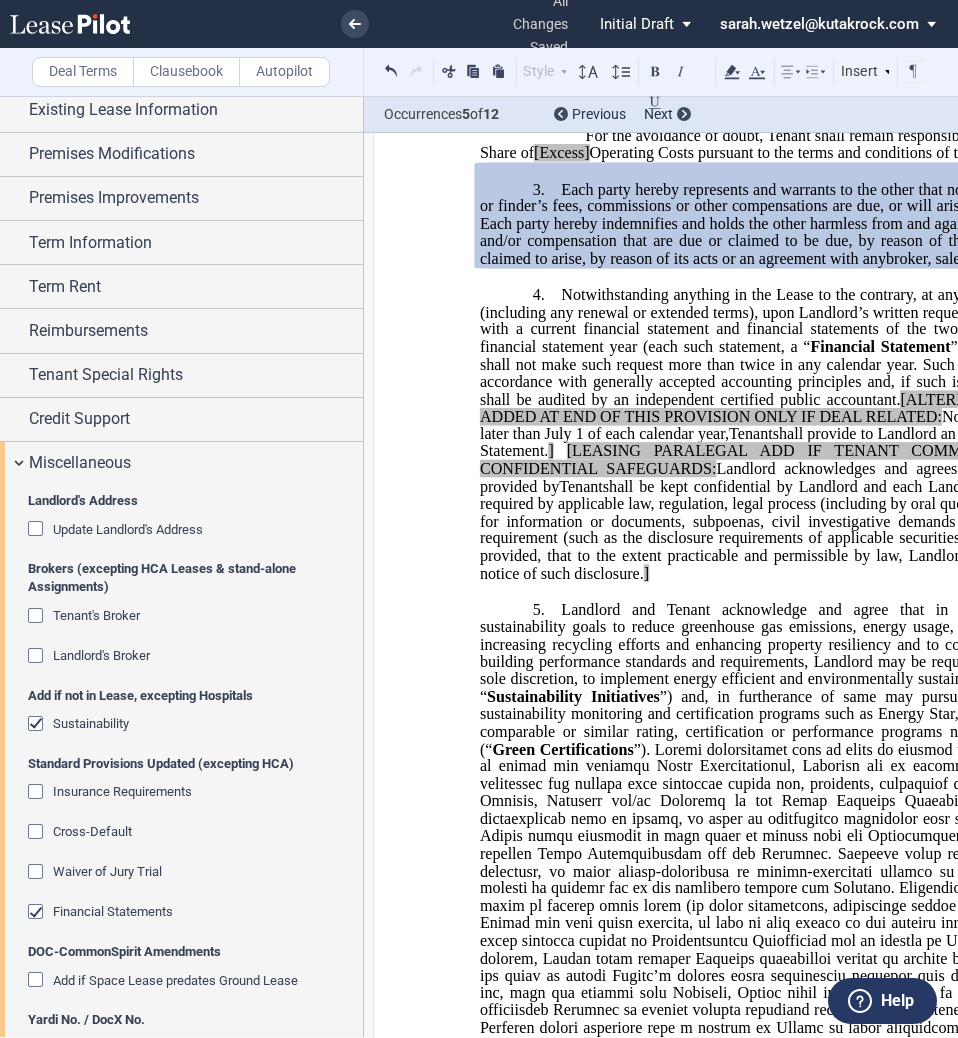 click on "Financial Statements" 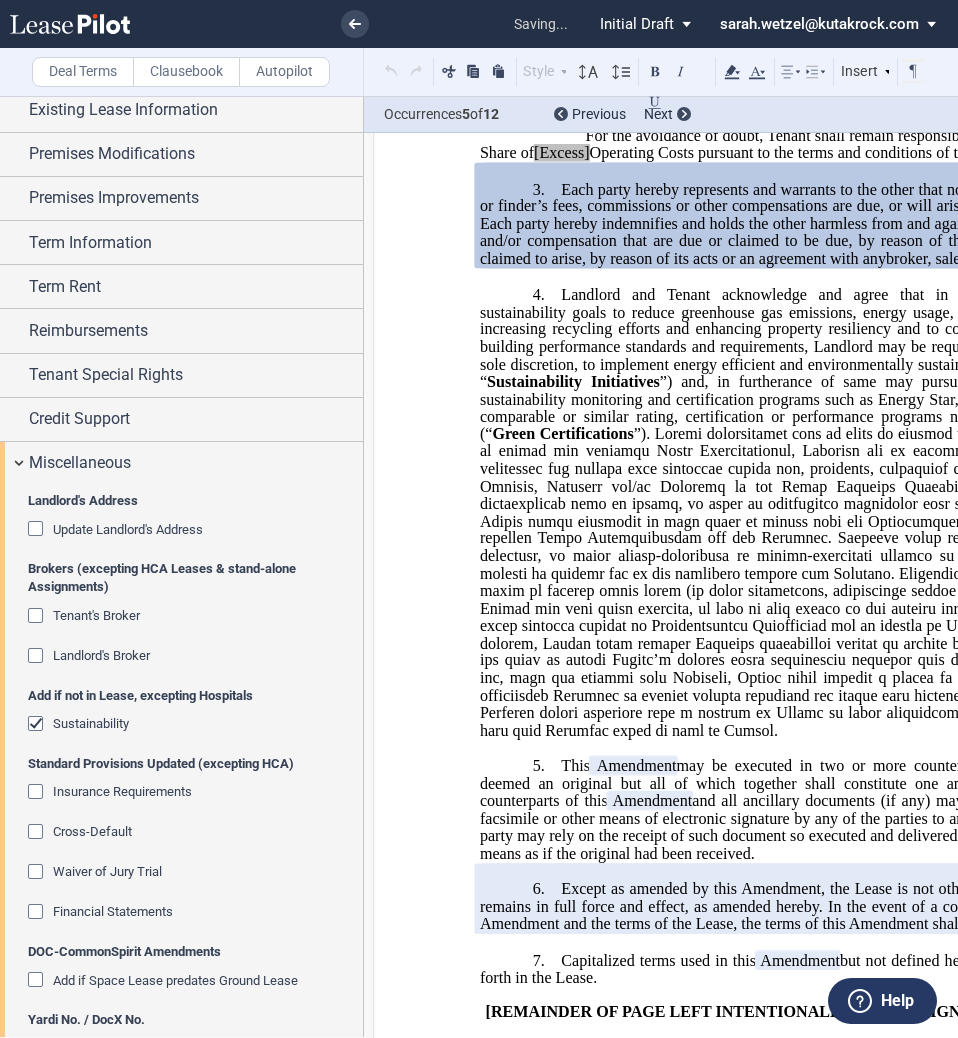 click on "Financial Statements" 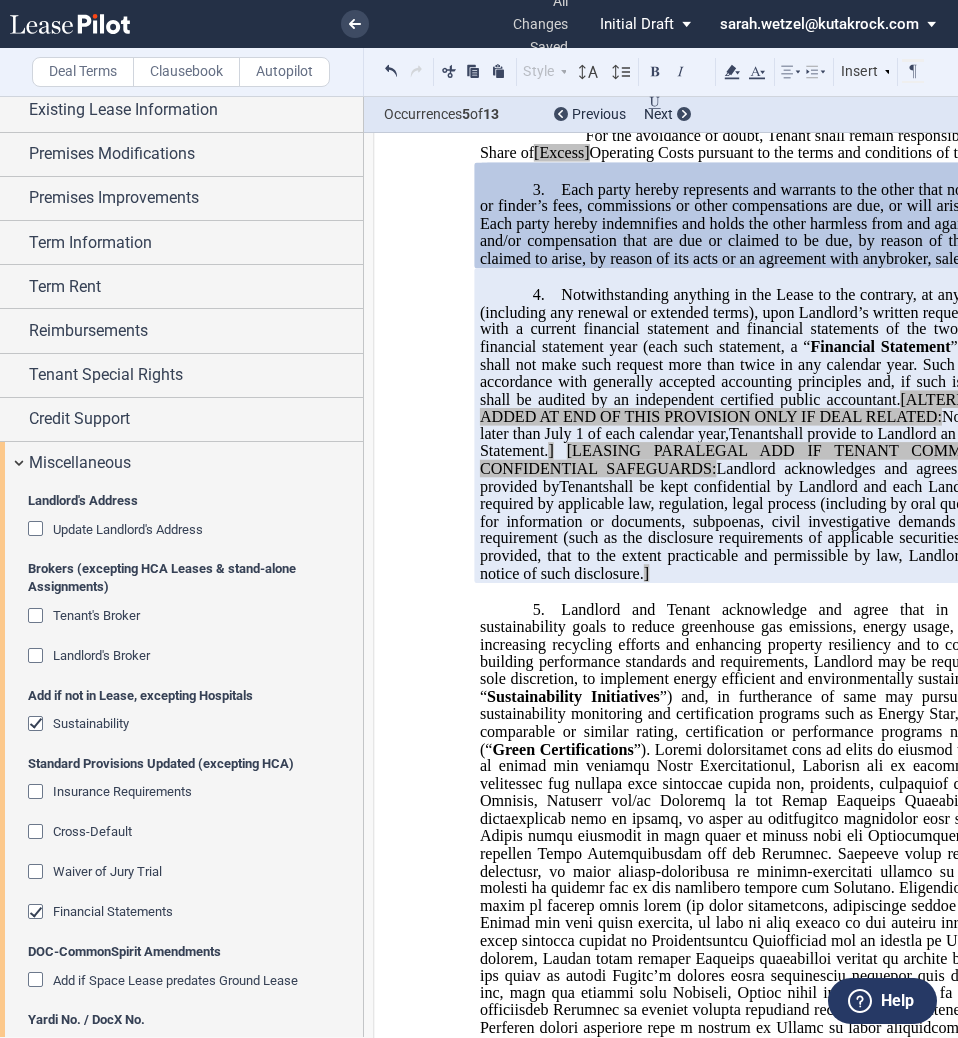 click on "Financial Statements" 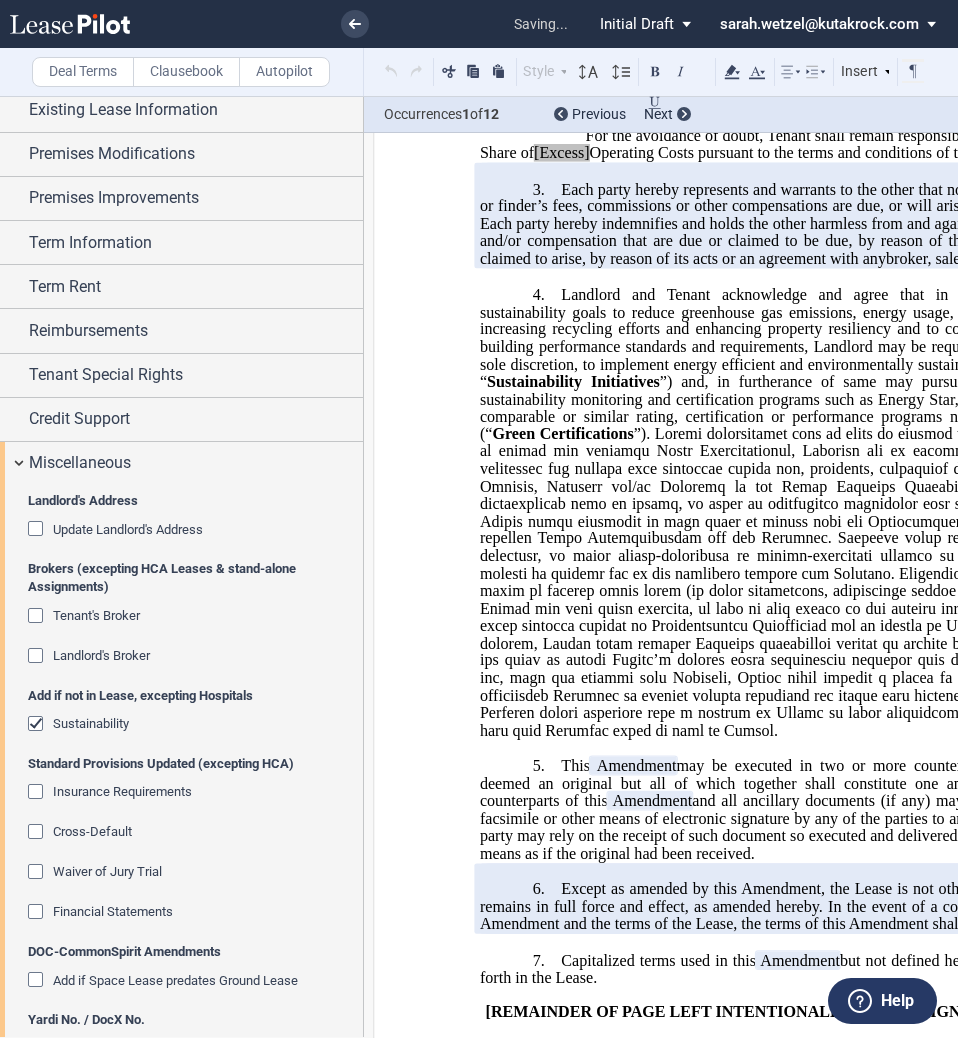 scroll, scrollTop: 228, scrollLeft: 0, axis: vertical 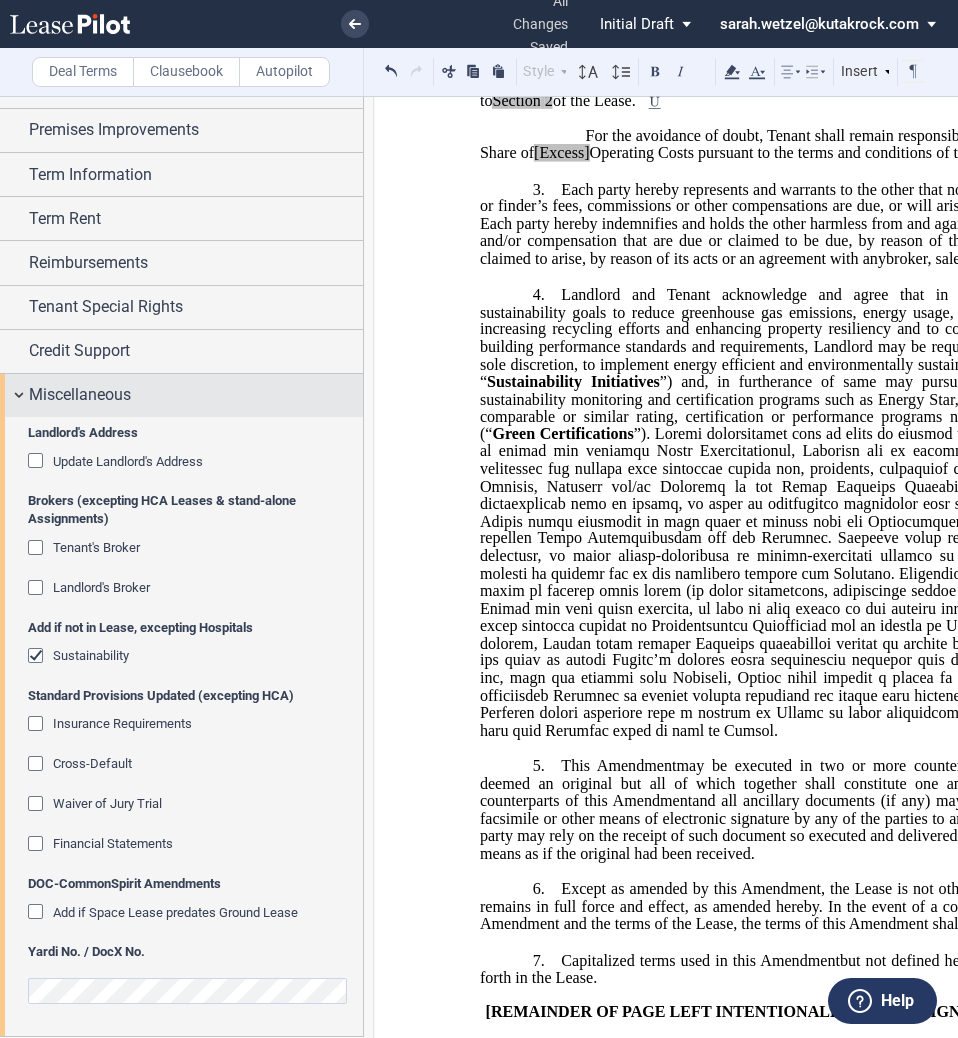 click on "Miscellaneous" at bounding box center (80, 395) 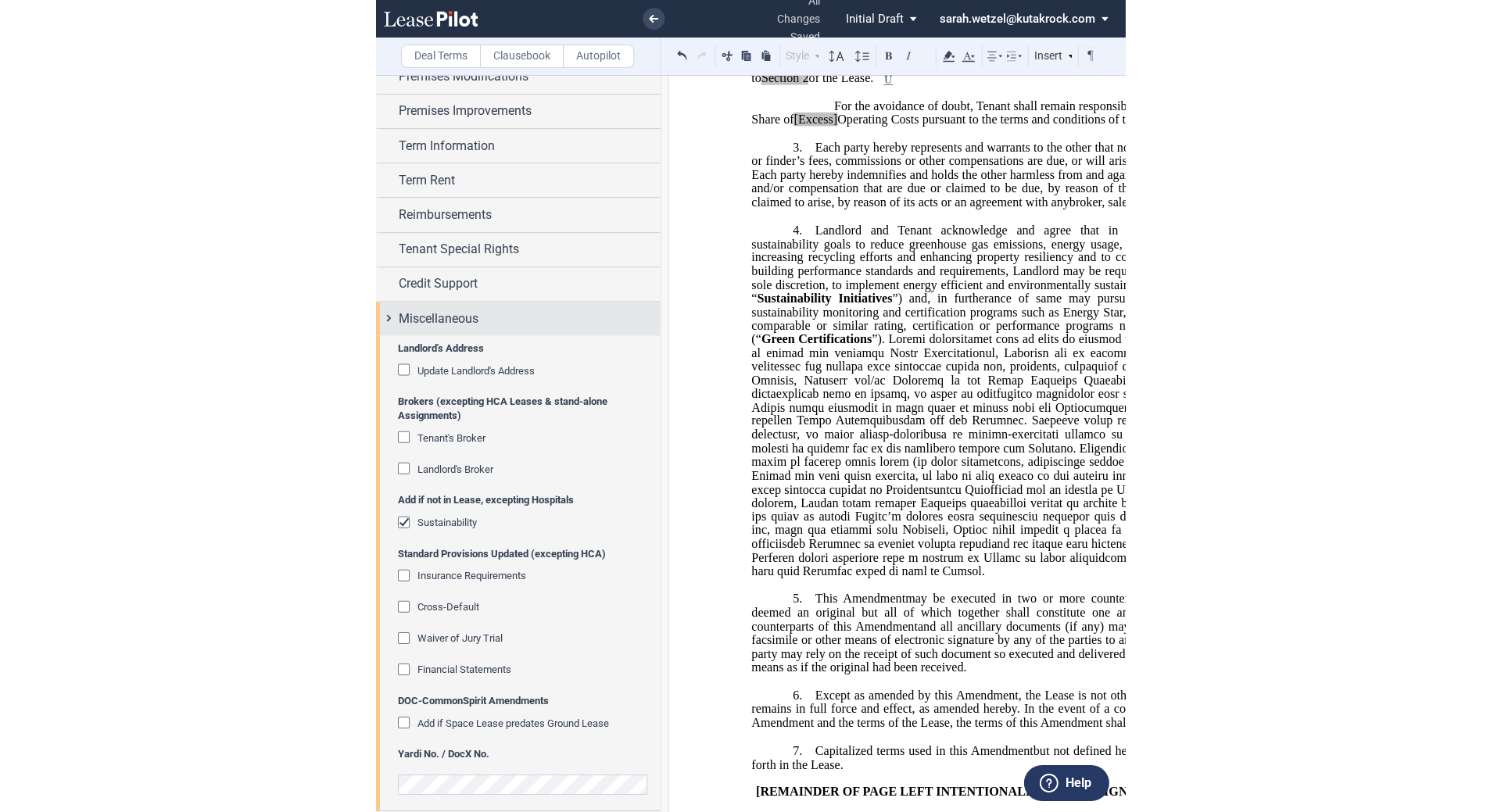 scroll, scrollTop: 0, scrollLeft: 0, axis: both 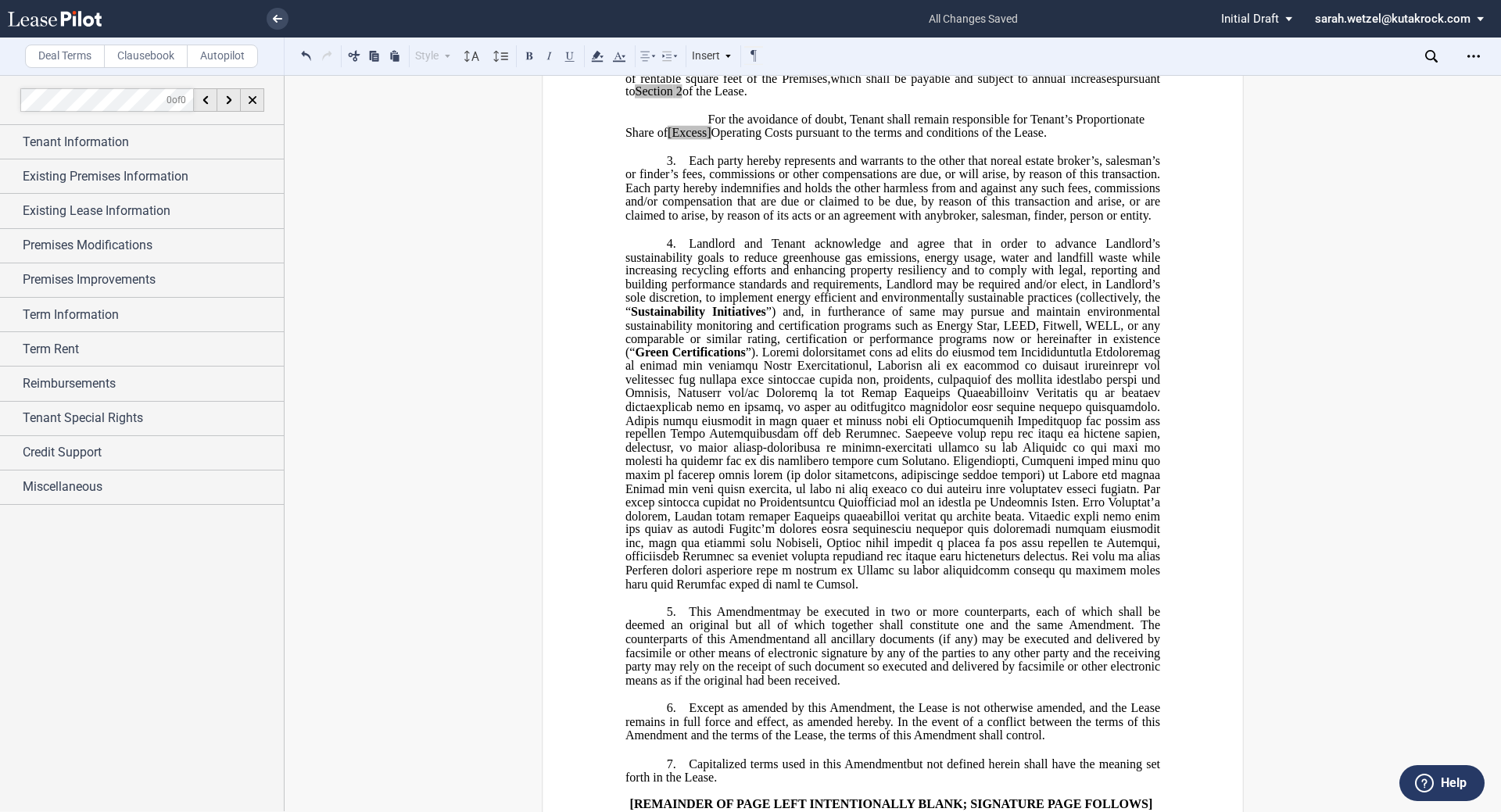 click on "[Excess]" 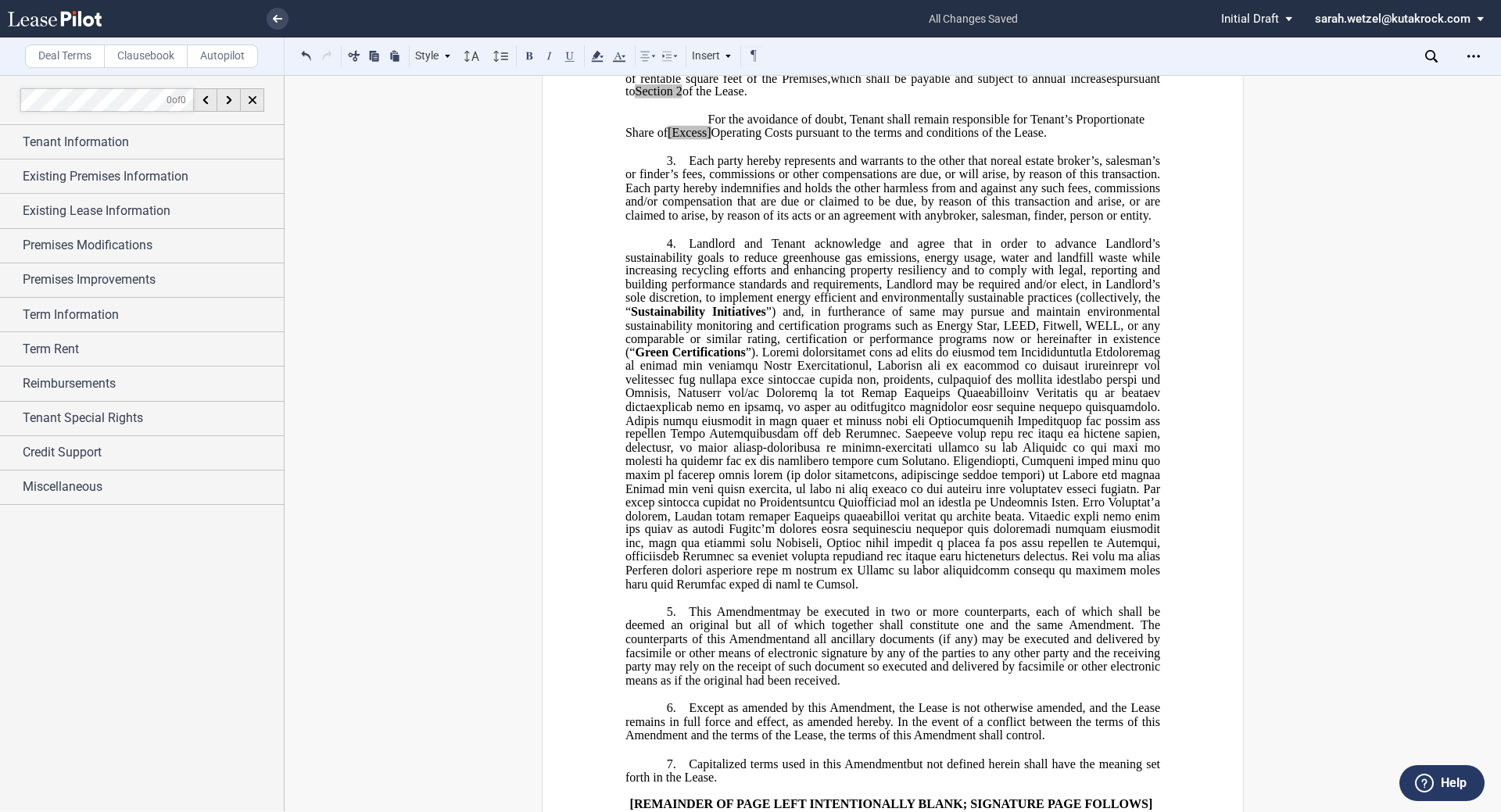 type 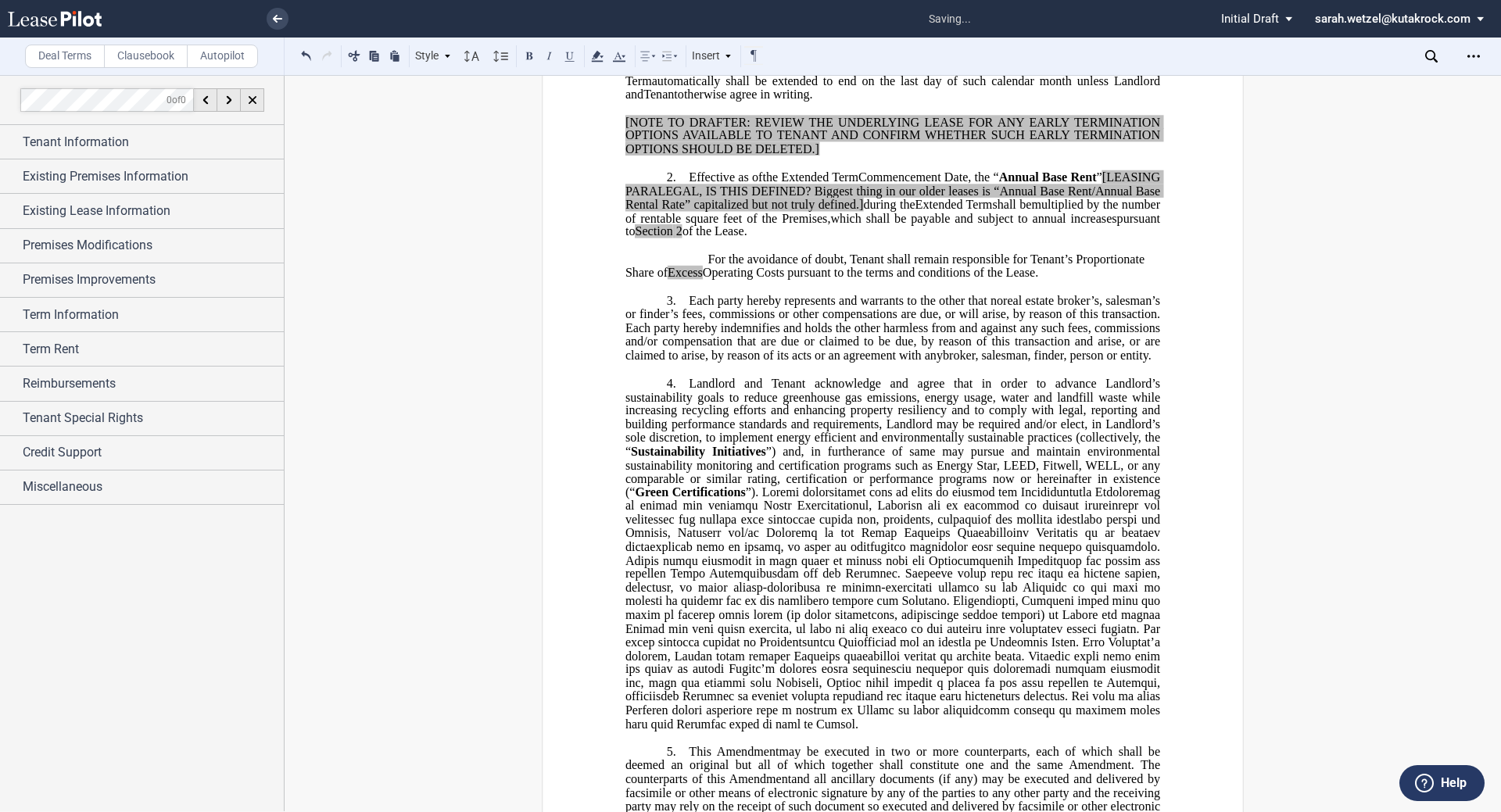 scroll, scrollTop: 473, scrollLeft: 0, axis: vertical 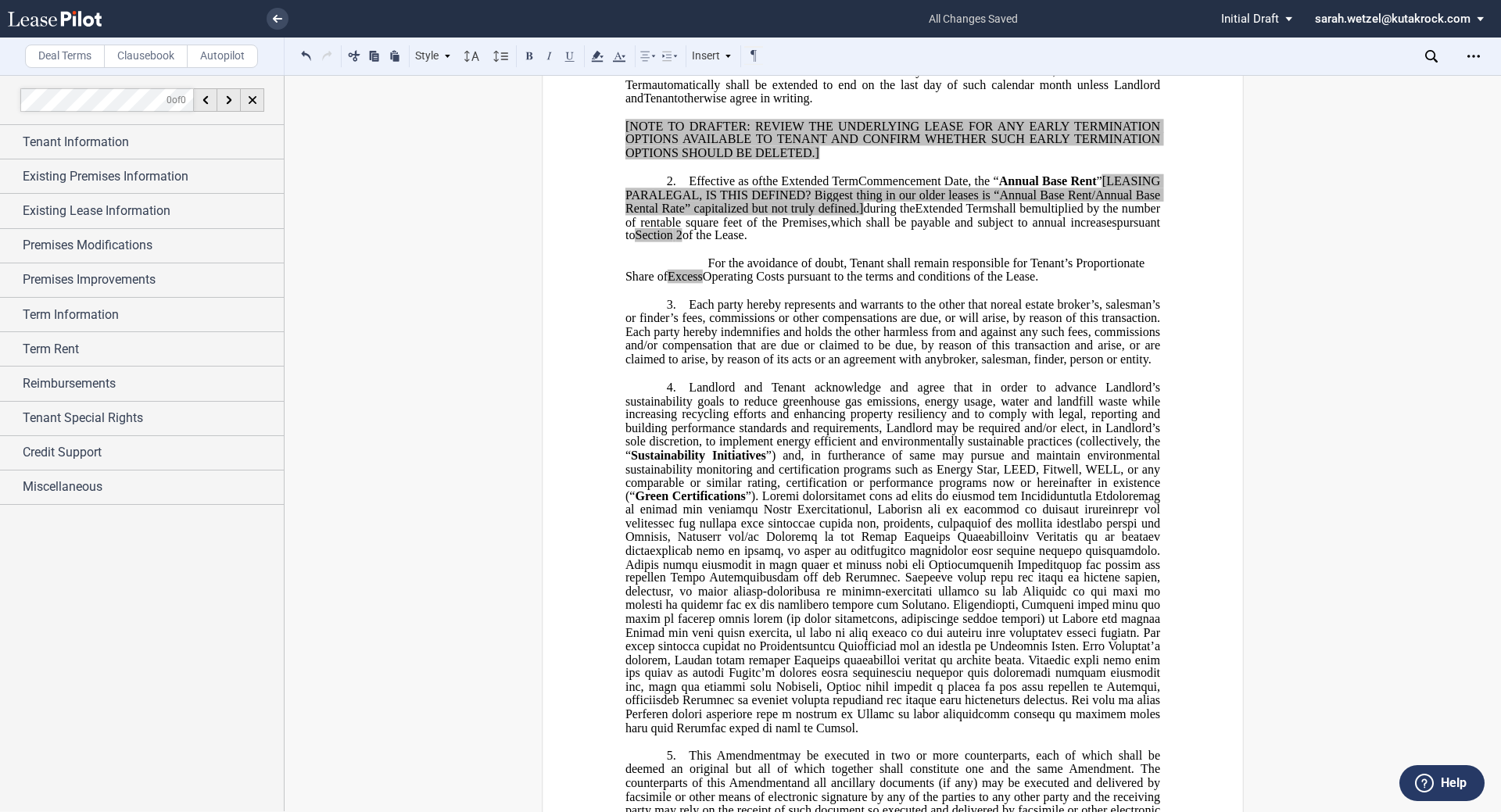 click on "”" 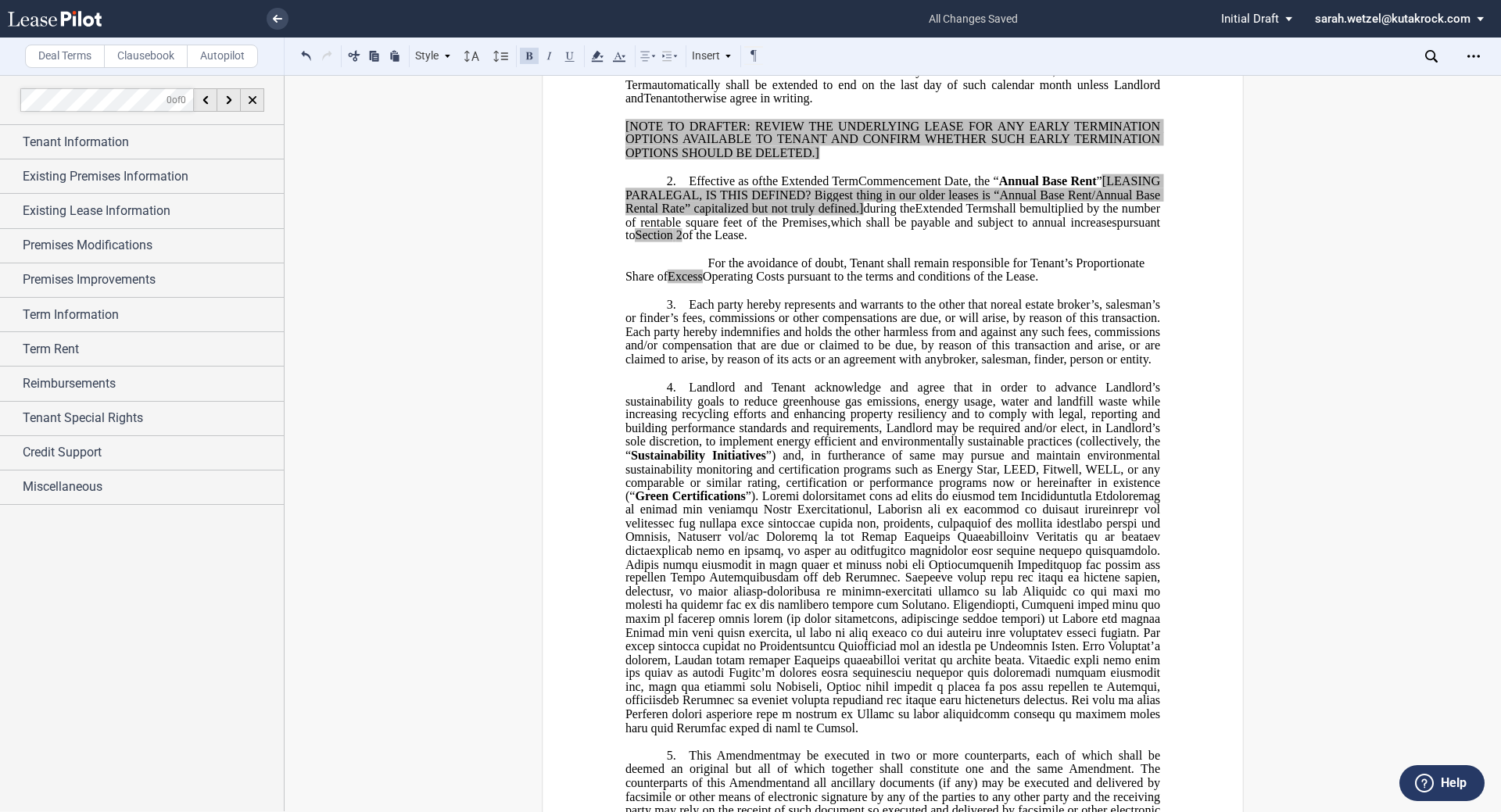 type 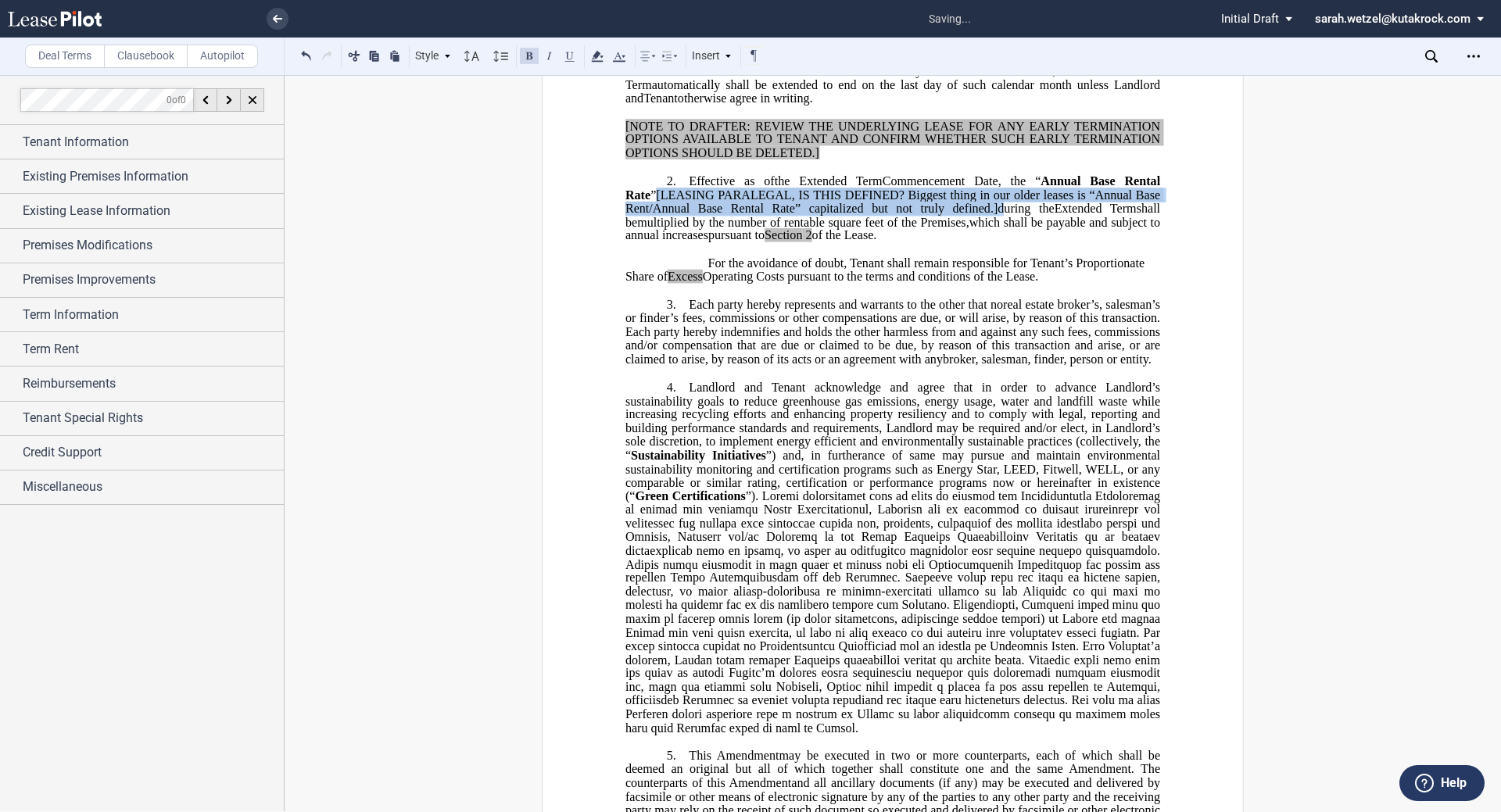 drag, startPoint x: 617, startPoint y: 247, endPoint x: 972, endPoint y: 264, distance: 355.4068 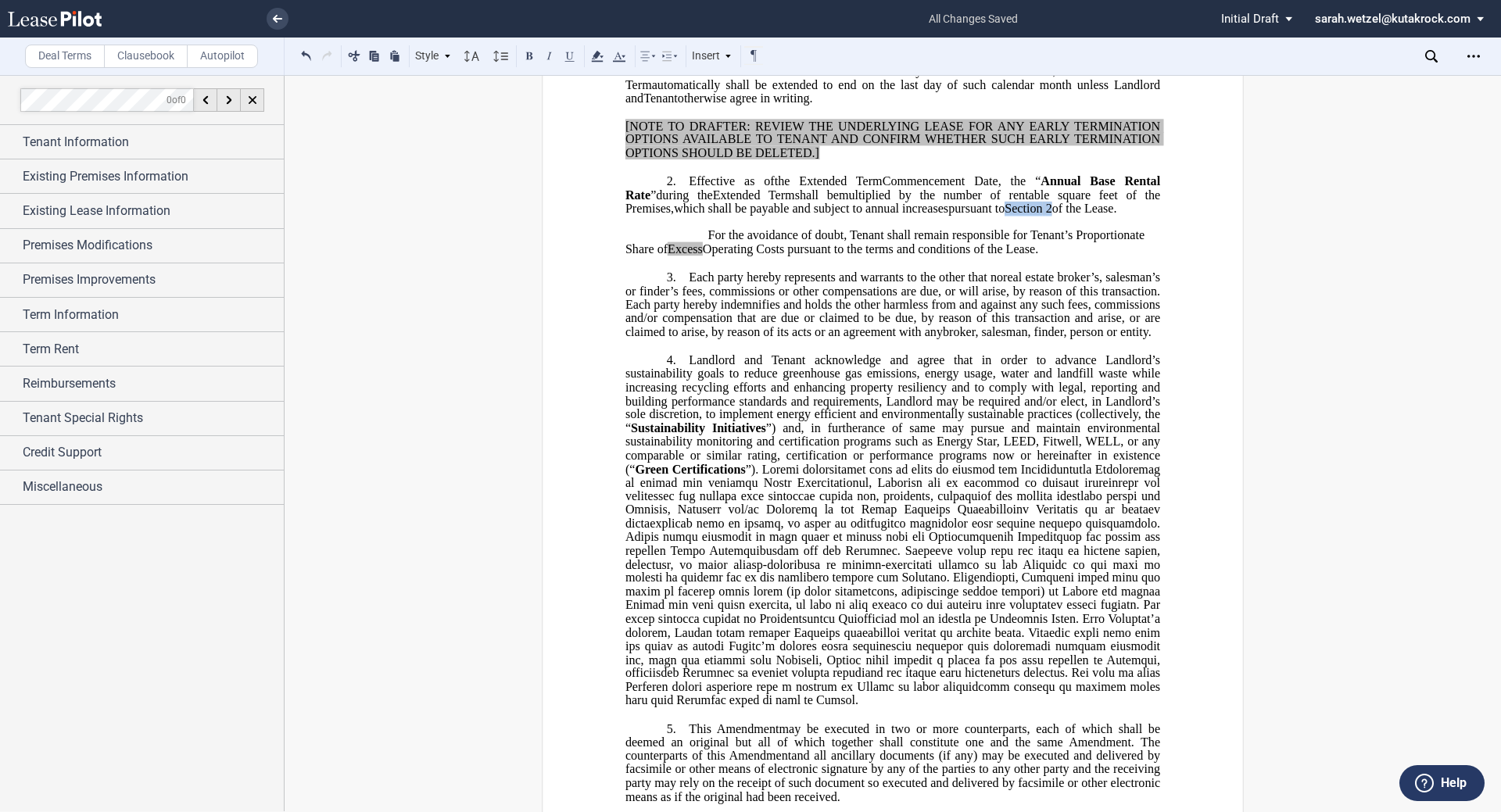 drag, startPoint x: 1056, startPoint y: 265, endPoint x: 1012, endPoint y: 265, distance: 44 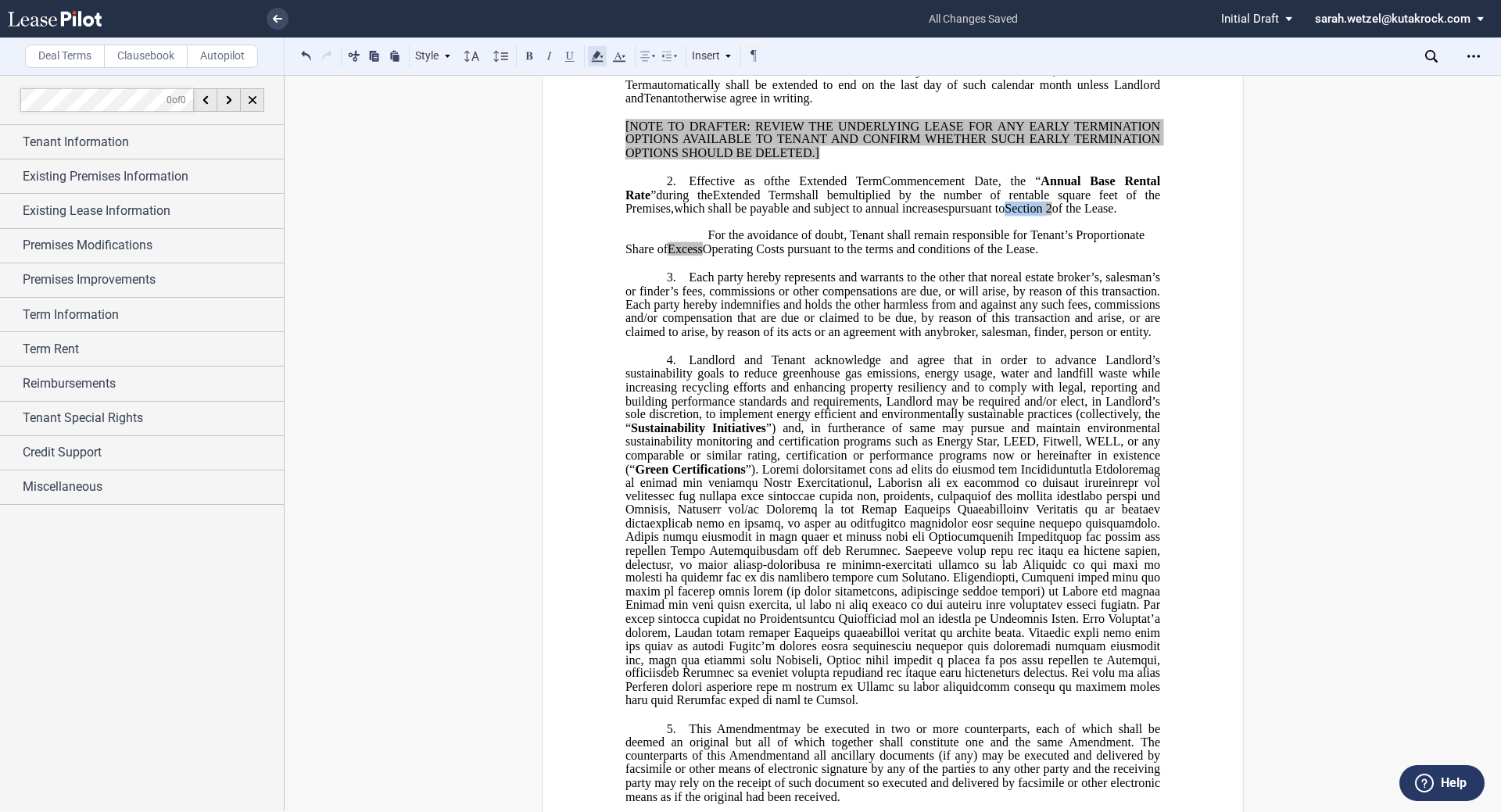 click 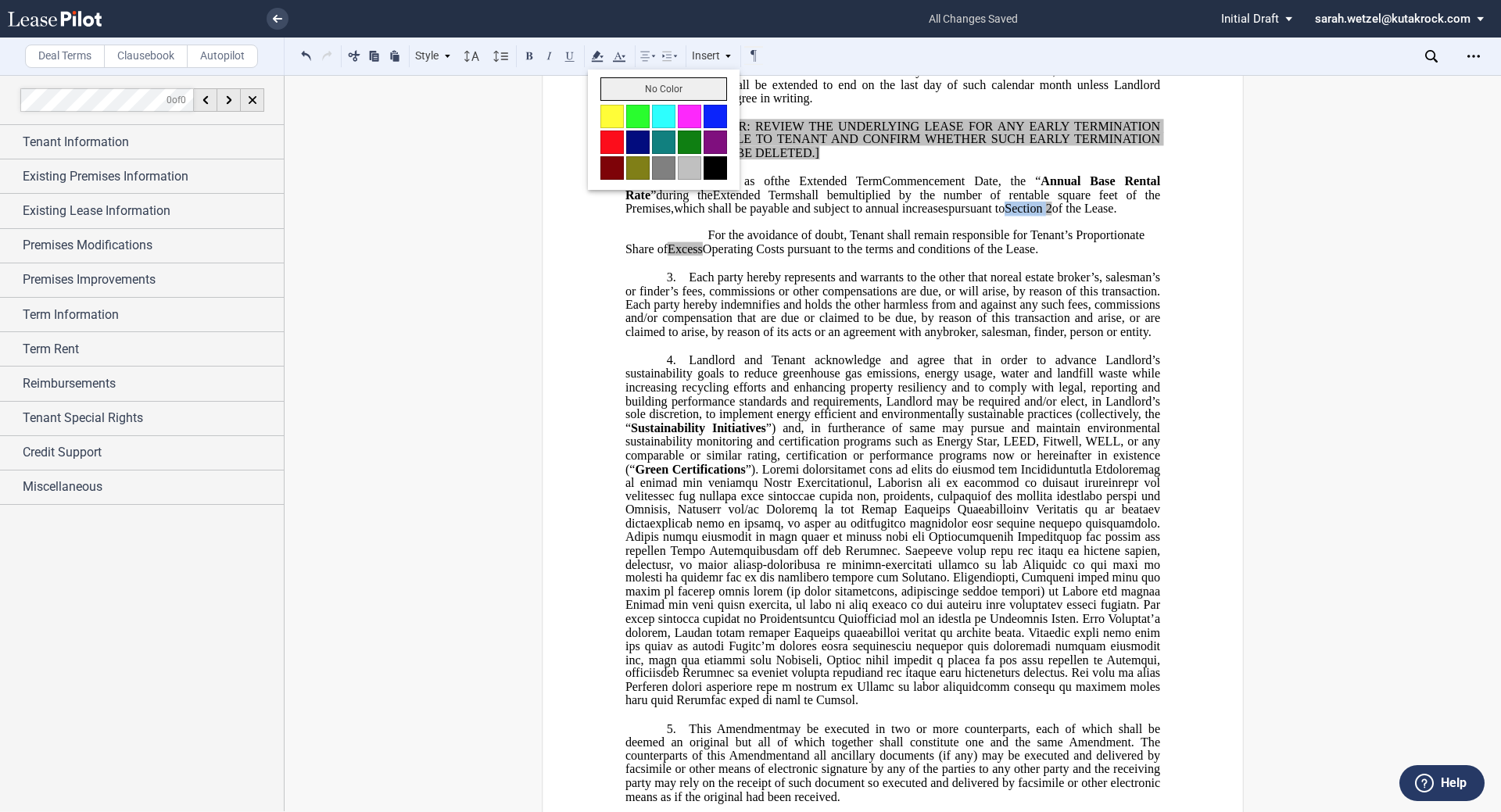 click on "No Color" at bounding box center [664, 89] 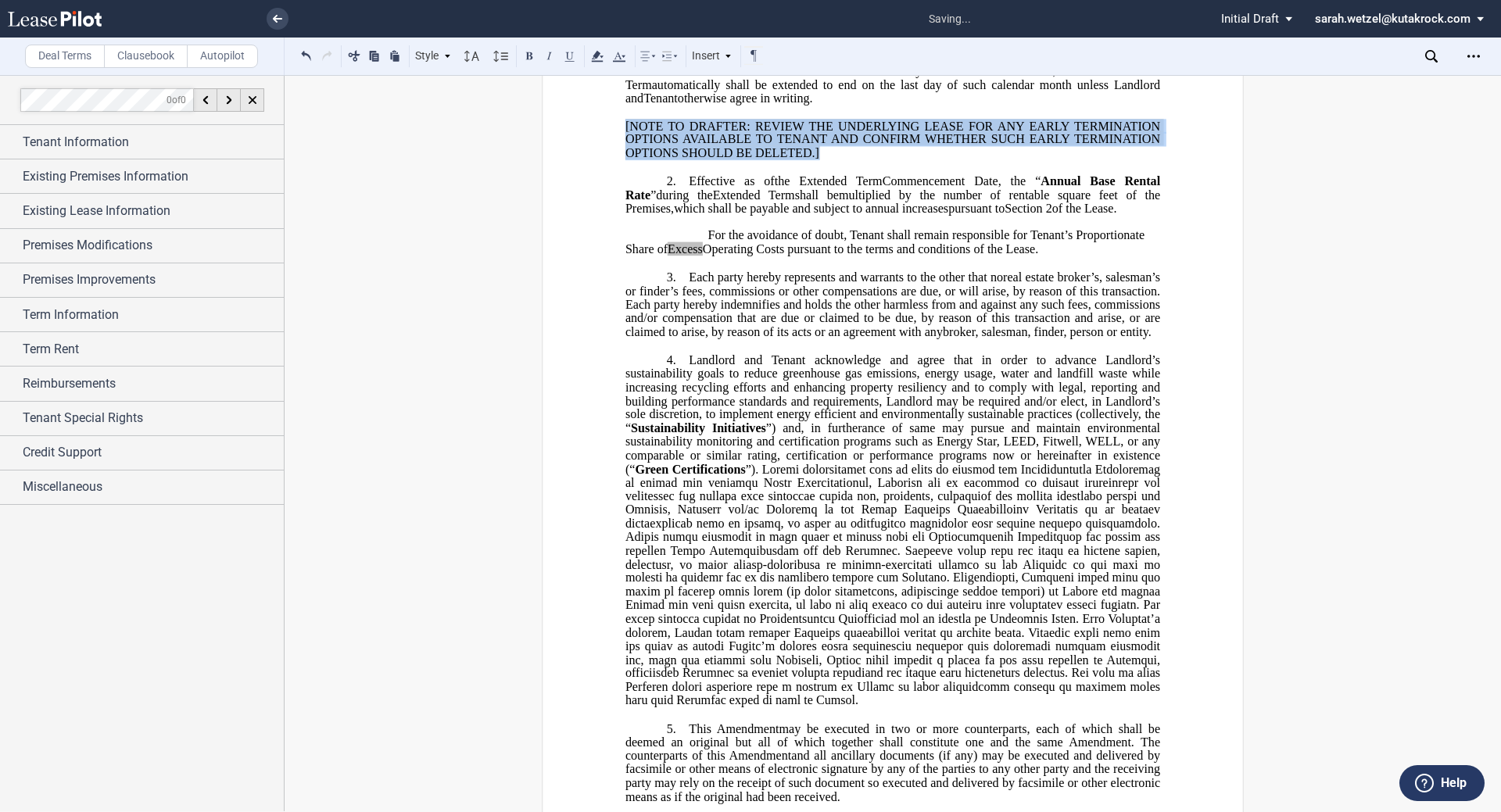 drag, startPoint x: 826, startPoint y: 211, endPoint x: 607, endPoint y: 179, distance: 221.32555 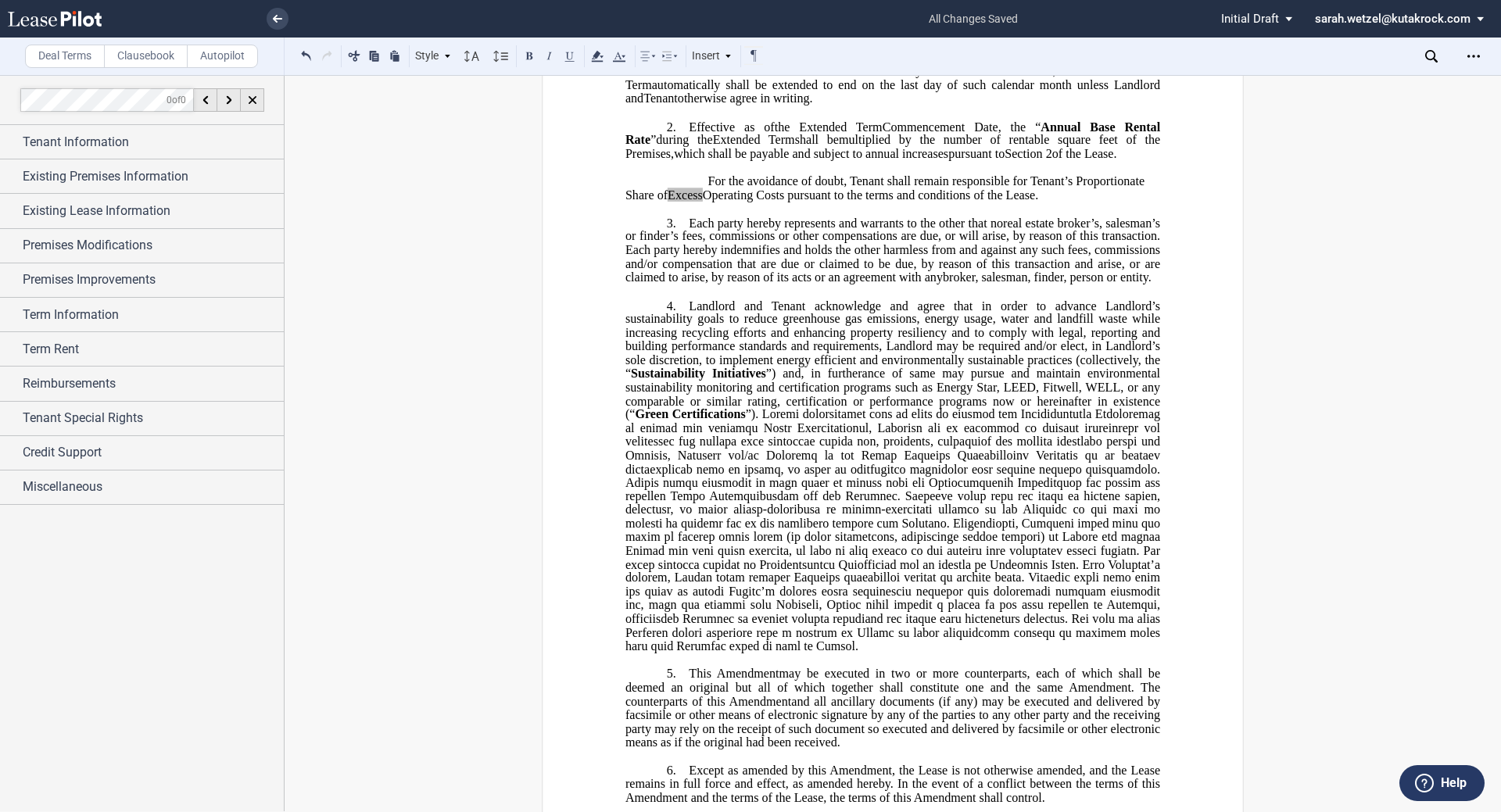 click on "Excess" 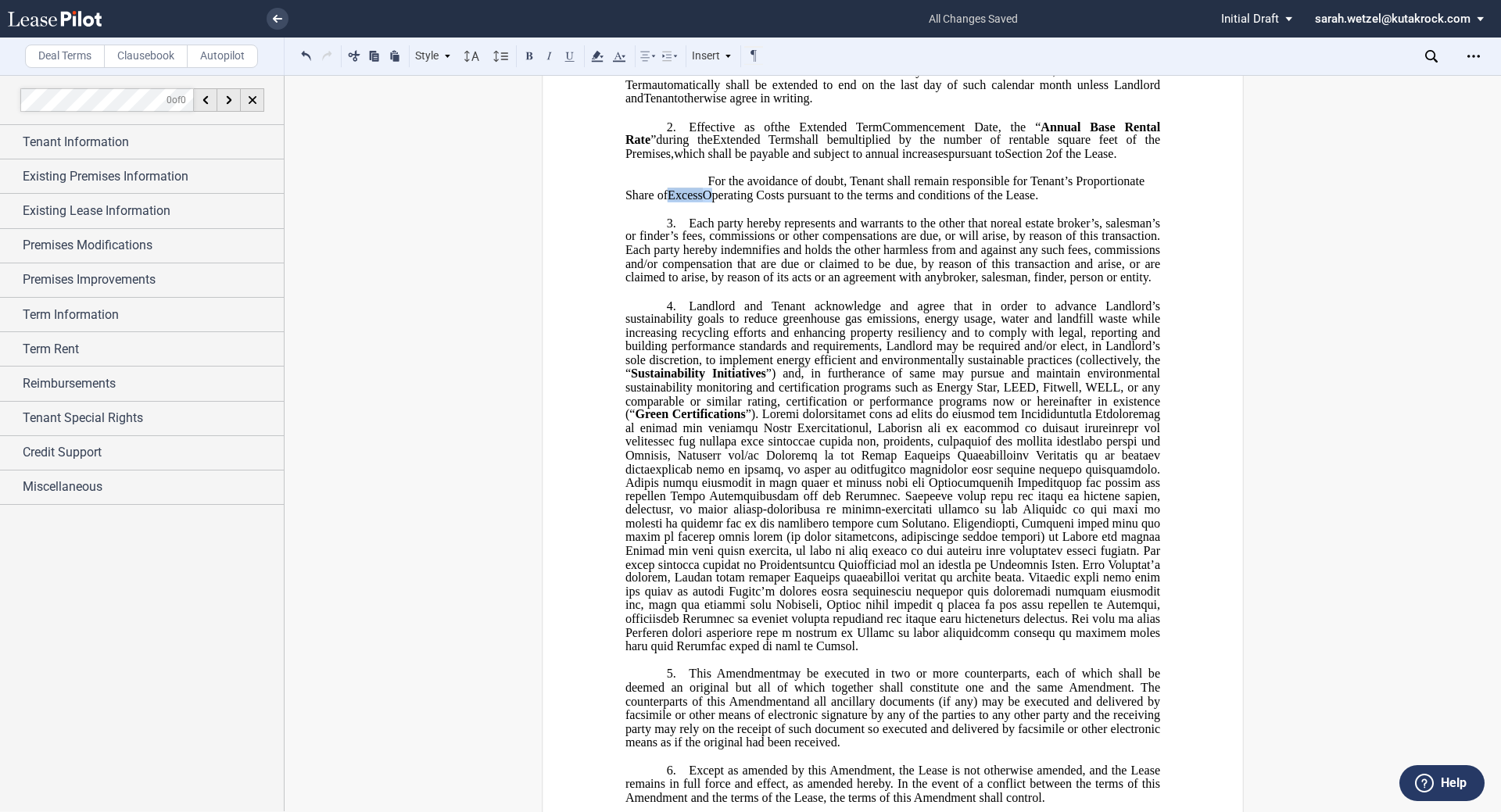click on "Excess" 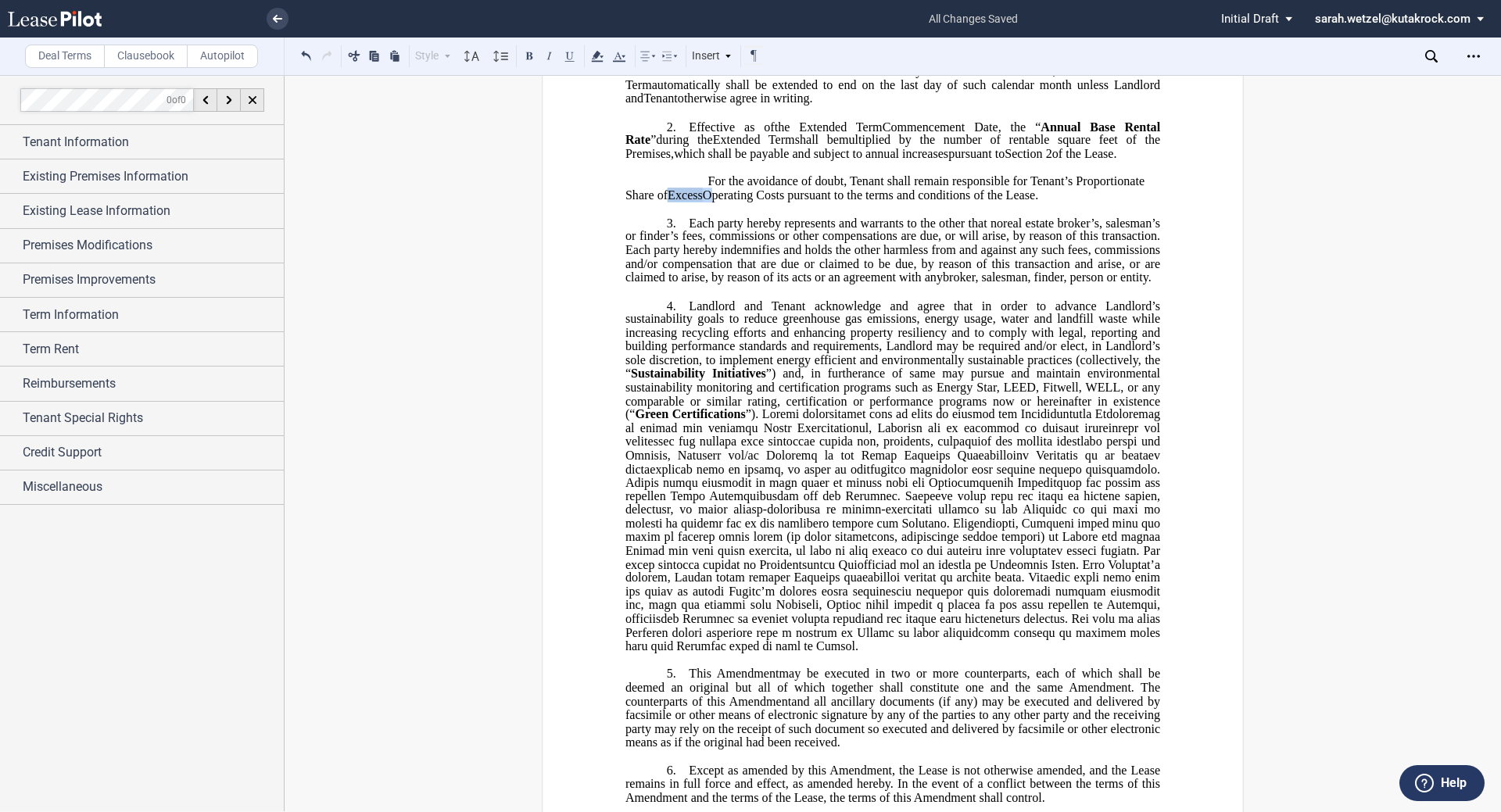 click on "Style
1. Section
(a) Subsection
(a) Subsection 1
a) Subsection 2
Normal
Normal
8pt
9pt
10pt
10.5pt
11pt
12pt
14pt
16pt
Normal
1
1.15
1.5
2
3
No Color
Automatic
Align Left
Center
Align Right
Justify
Paragraph
First Line
Insert
List
1. Section
(a) Subsection
(a) Subsection 1
a) Subsection 2
Normal
Select
list outline
LEASE_OUTLINE" at bounding box center [531, 56] 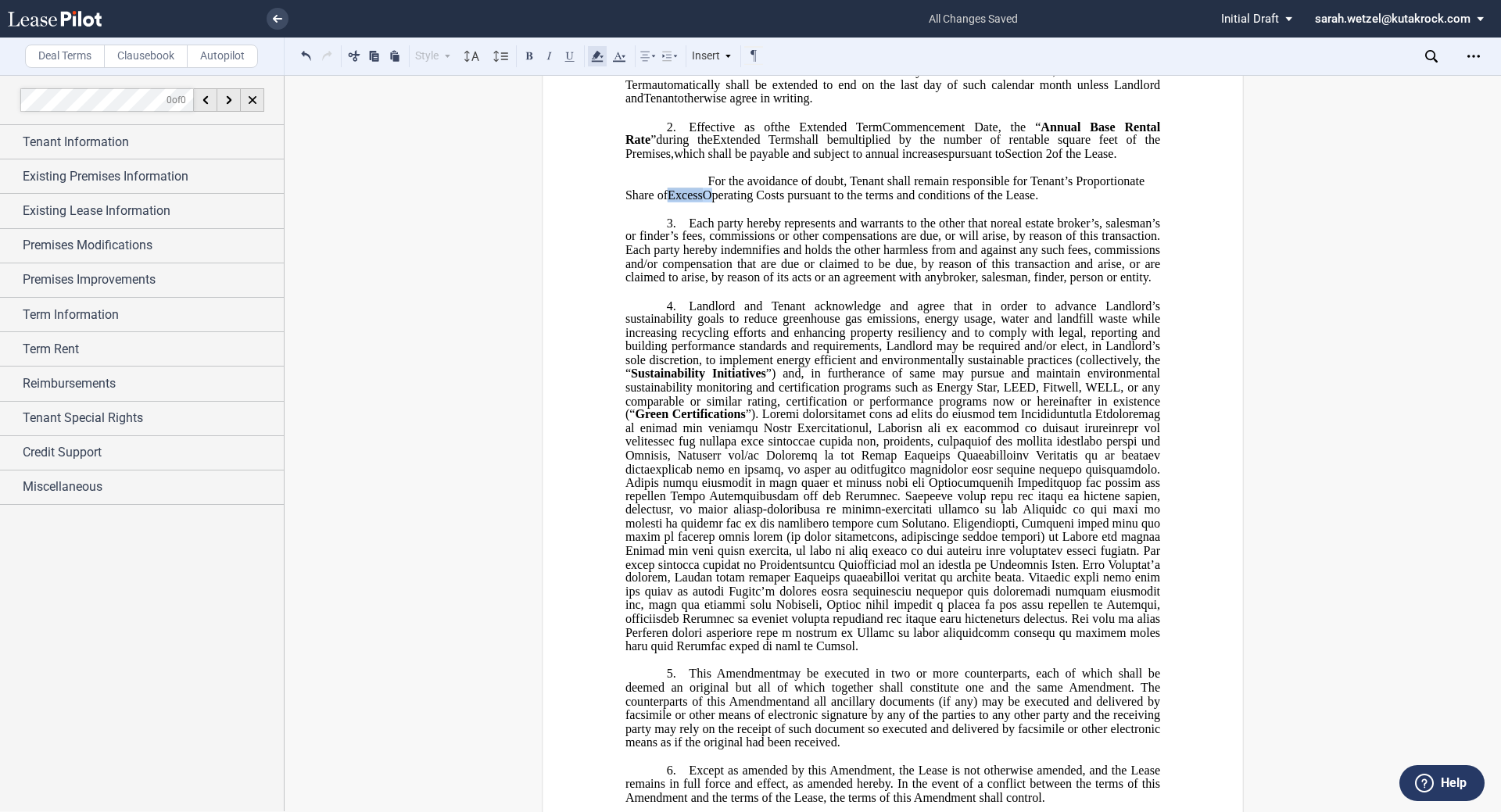 click 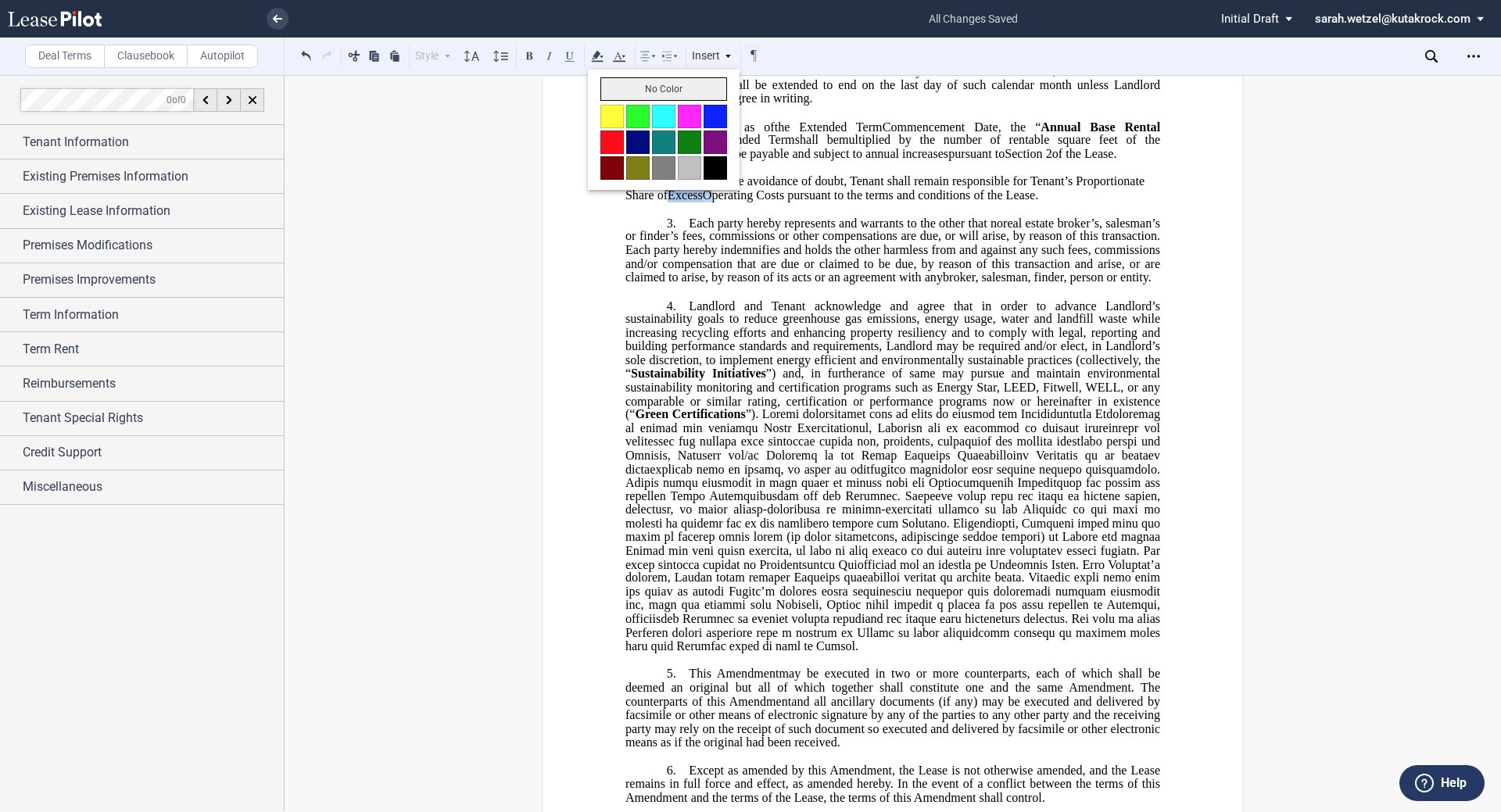 click on "No Color" at bounding box center (664, 89) 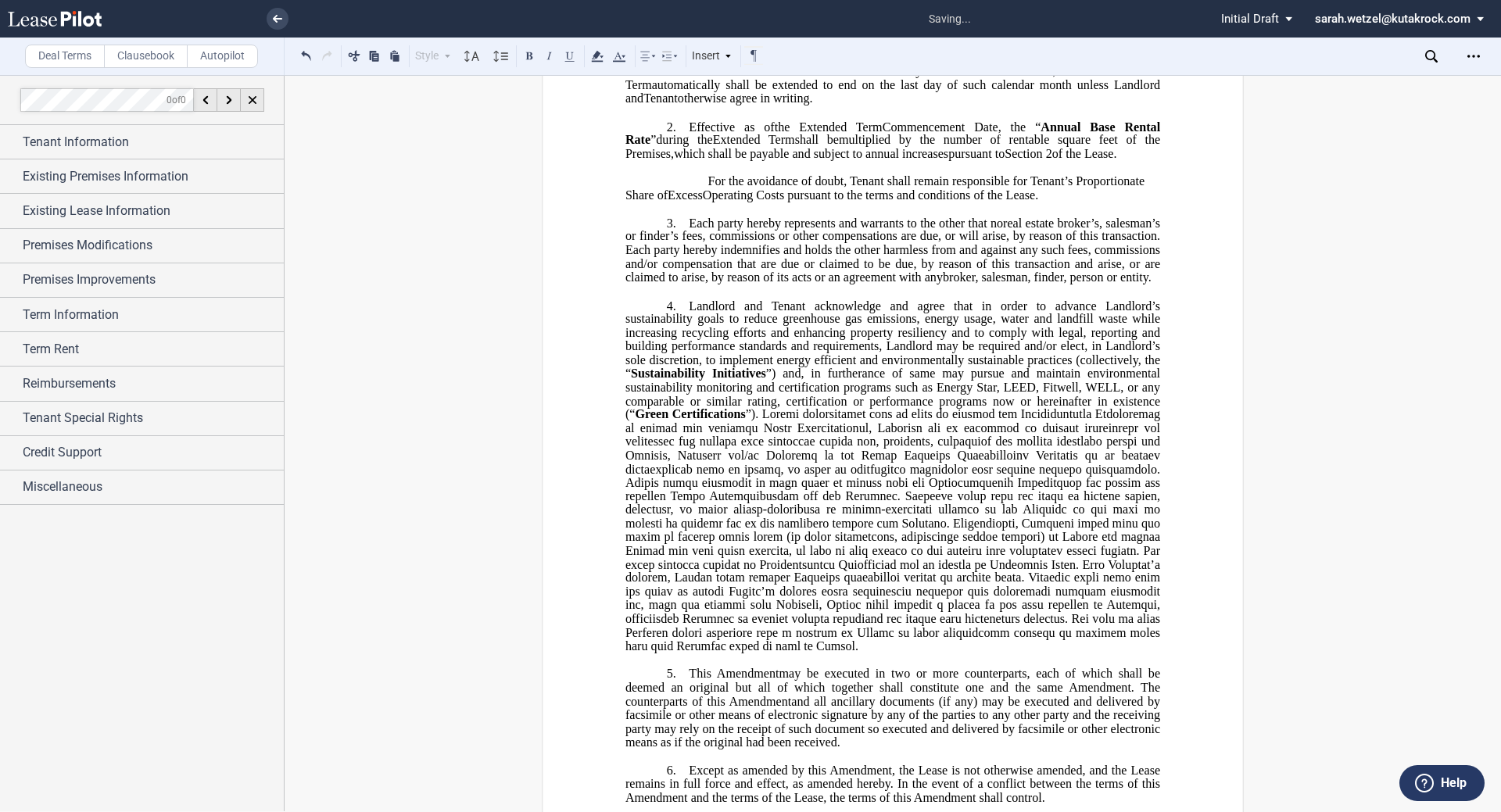 click on "Landlord and Tenant acknowledge and agree that in order to advance Landlord’s sustainability goals to reduce greenhouse gas emissions, energy usage, water and landfill waste while increasing recycling efforts and enhancing property resiliency and to comply with legal, reporting and building performance standards and requirements, Landlord may be required and/or elect, in Landlord’s sole discretion, to implement energy efficient and environmentally sustainable practices (collectively, the “" 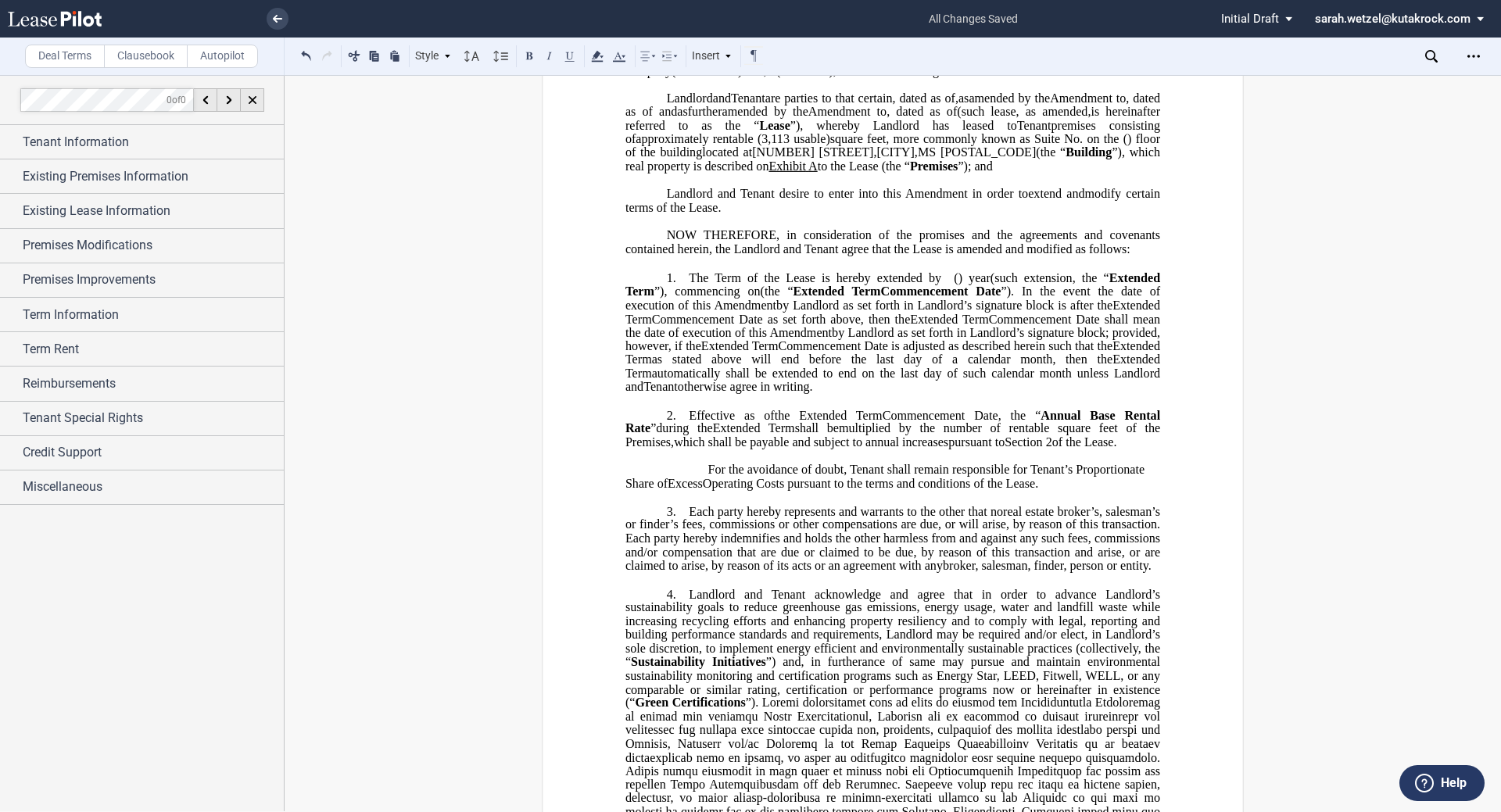 scroll, scrollTop: 161, scrollLeft: 0, axis: vertical 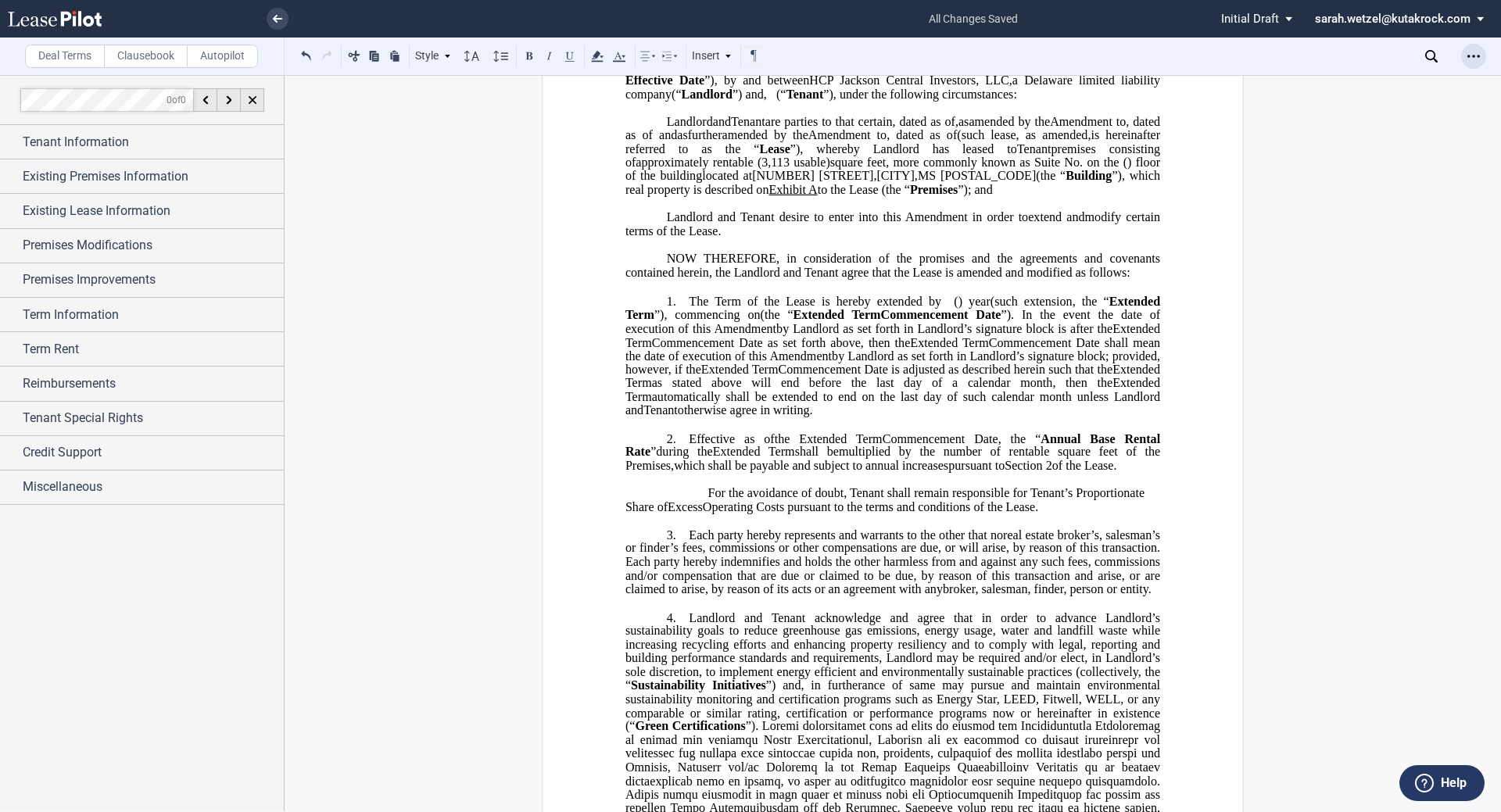 click 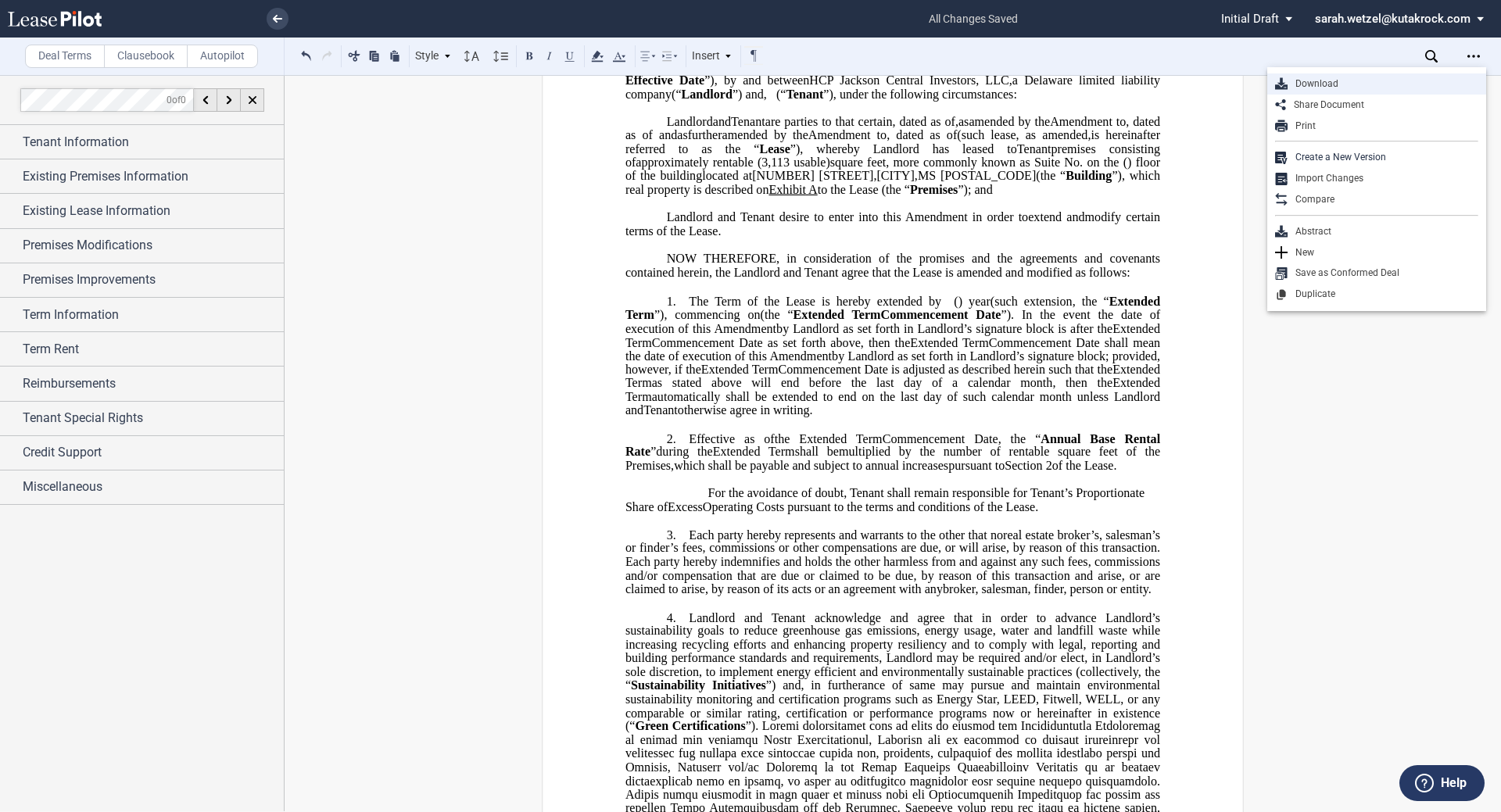 click on "Download" at bounding box center (1383, 84) 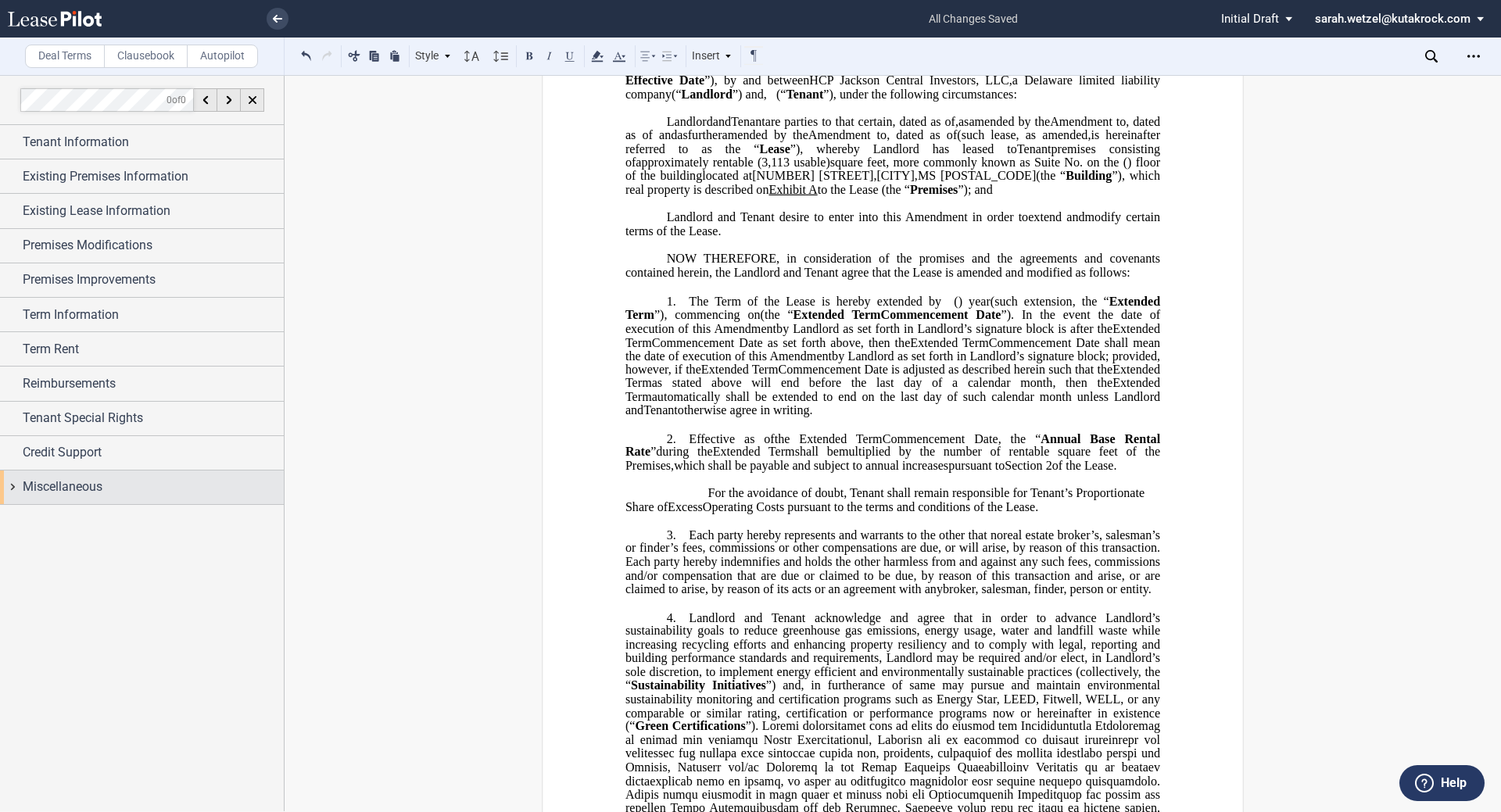 click on "Miscellaneous" at bounding box center [153, 487] 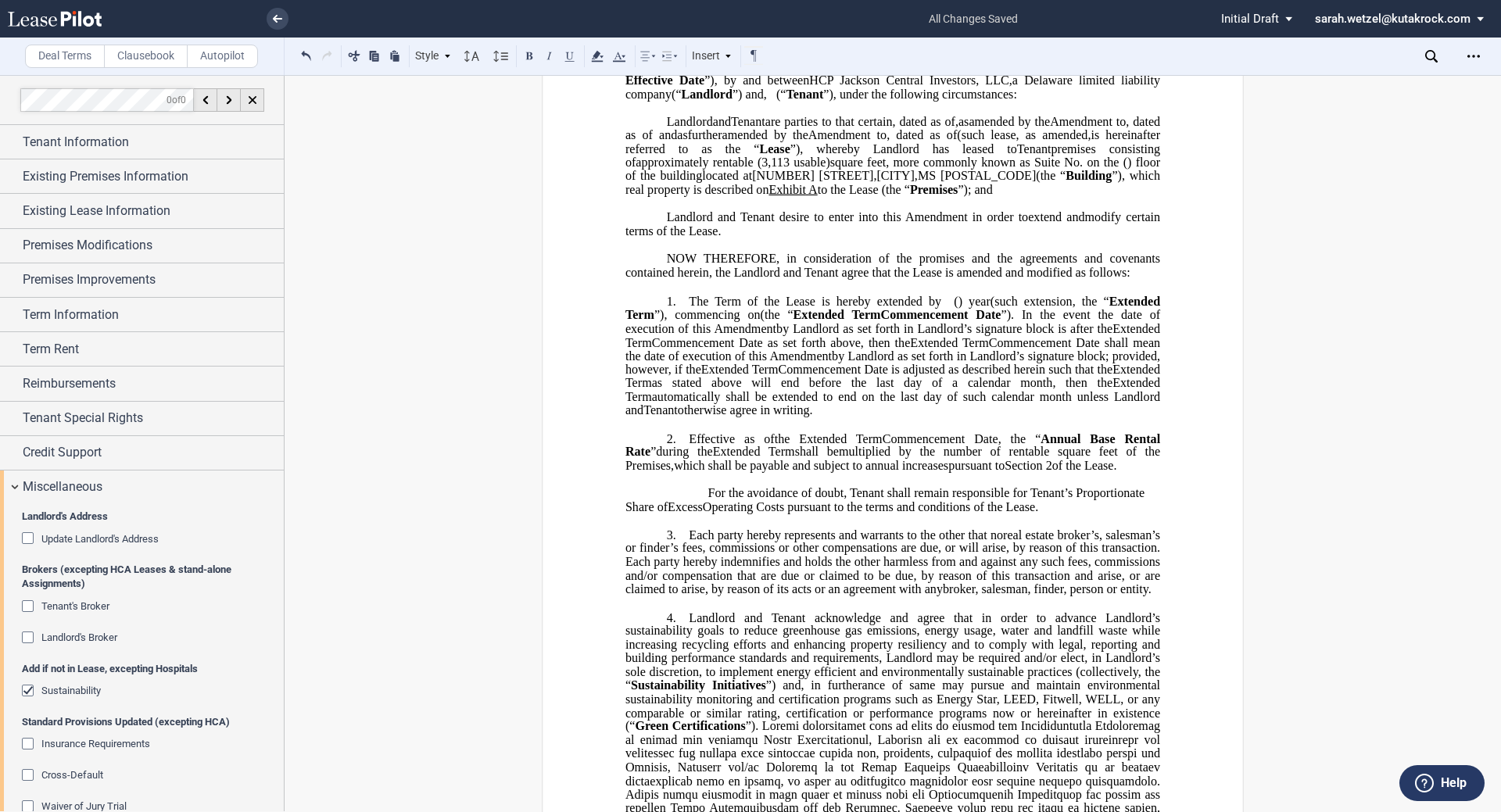 scroll, scrollTop: 177, scrollLeft: 0, axis: vertical 